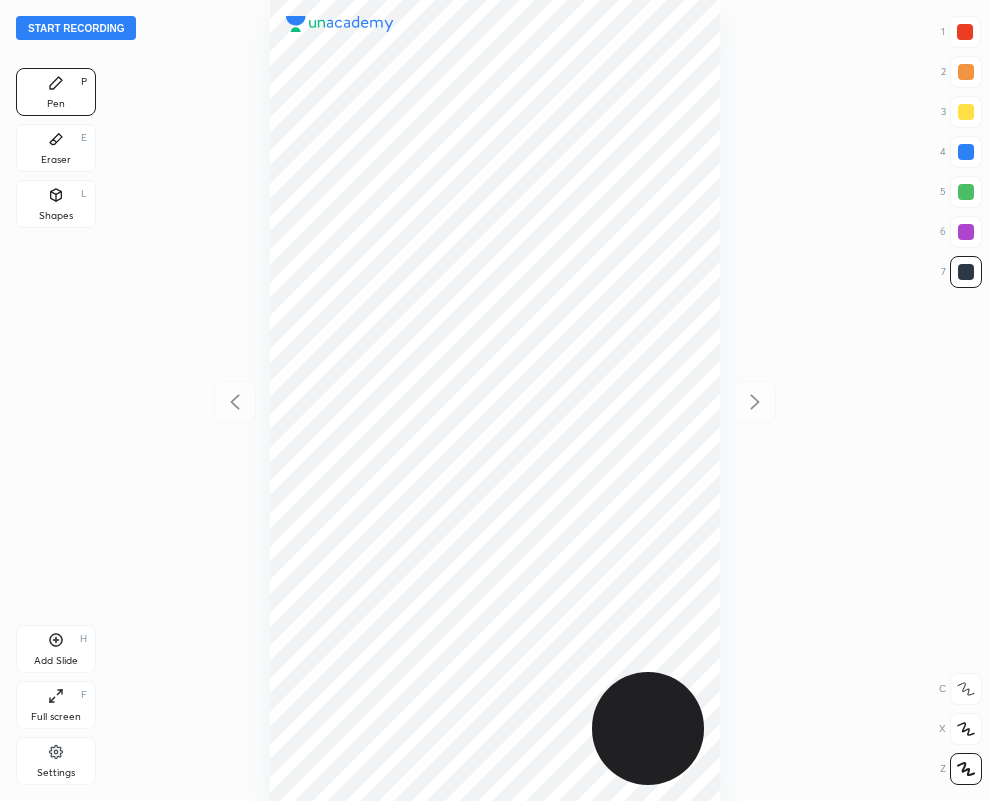 scroll, scrollTop: 0, scrollLeft: 0, axis: both 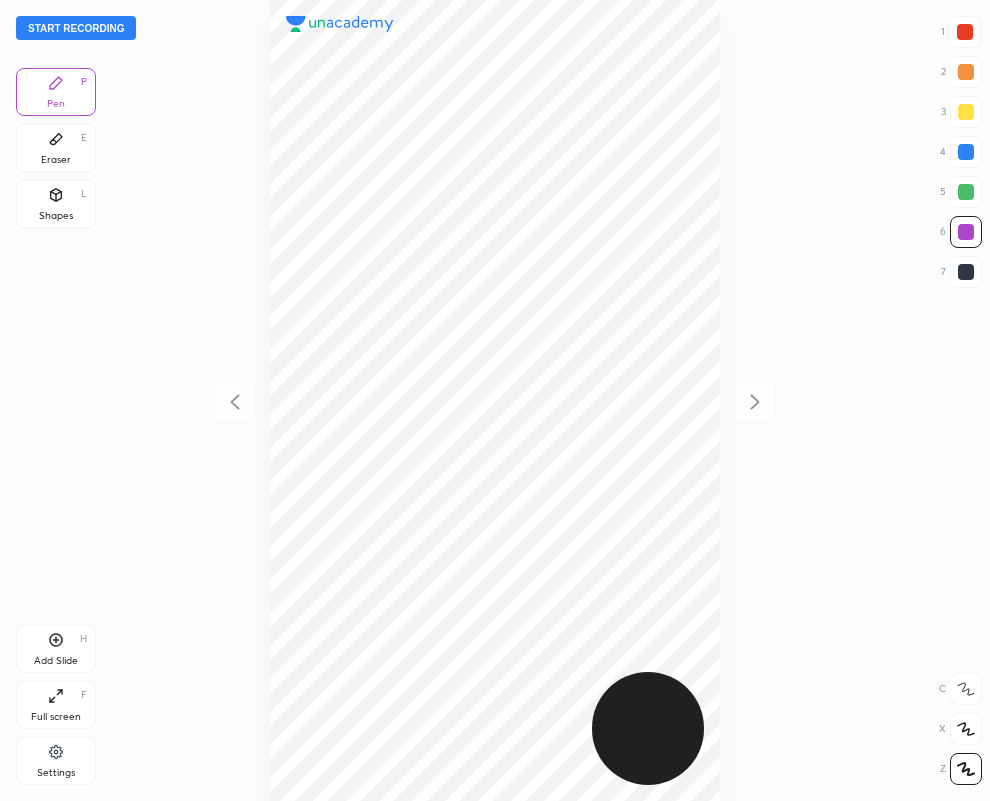 click on "Shapes L" at bounding box center (56, 204) 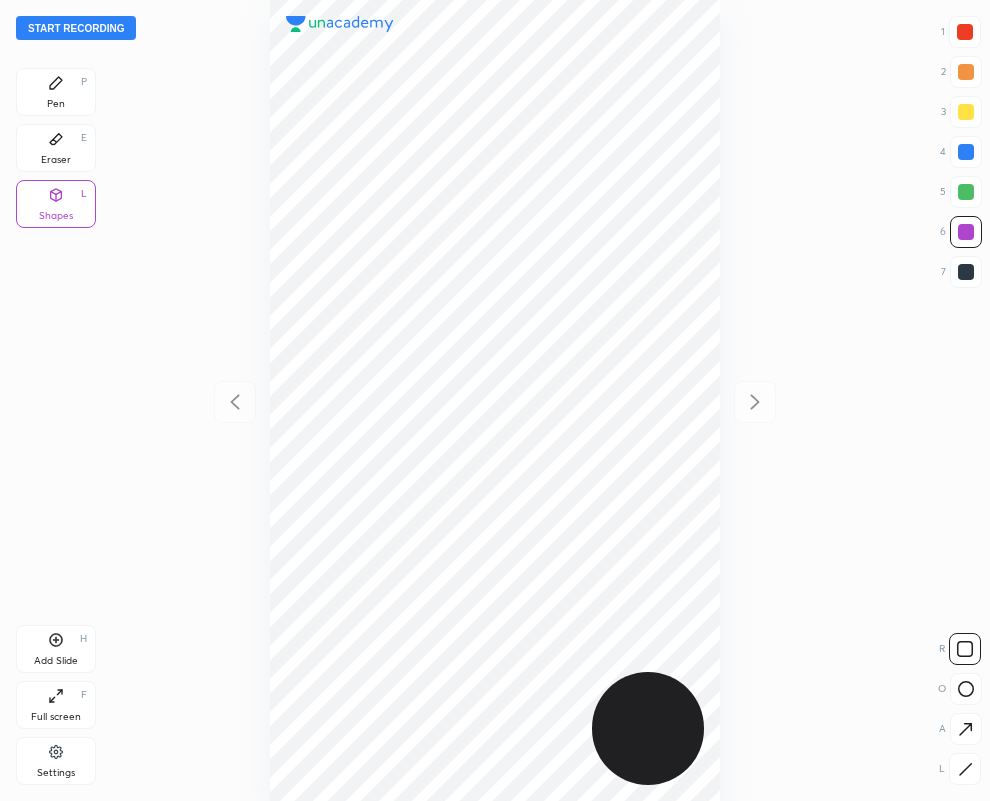 click 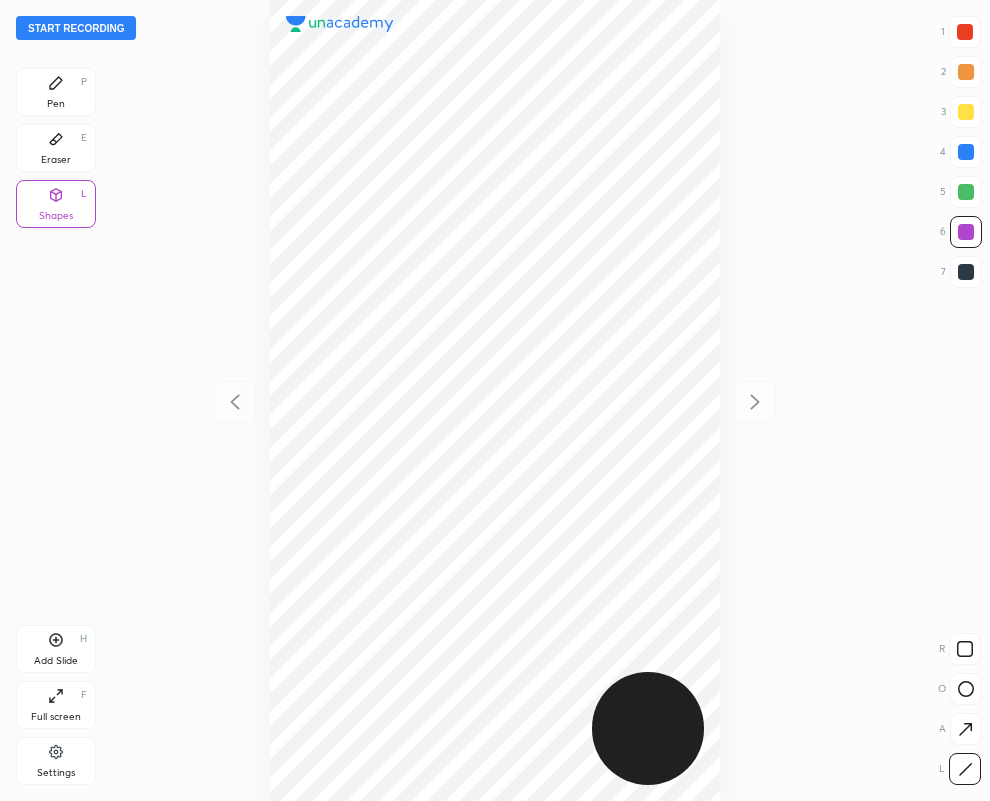drag, startPoint x: 963, startPoint y: 267, endPoint x: 788, endPoint y: 243, distance: 176.63805 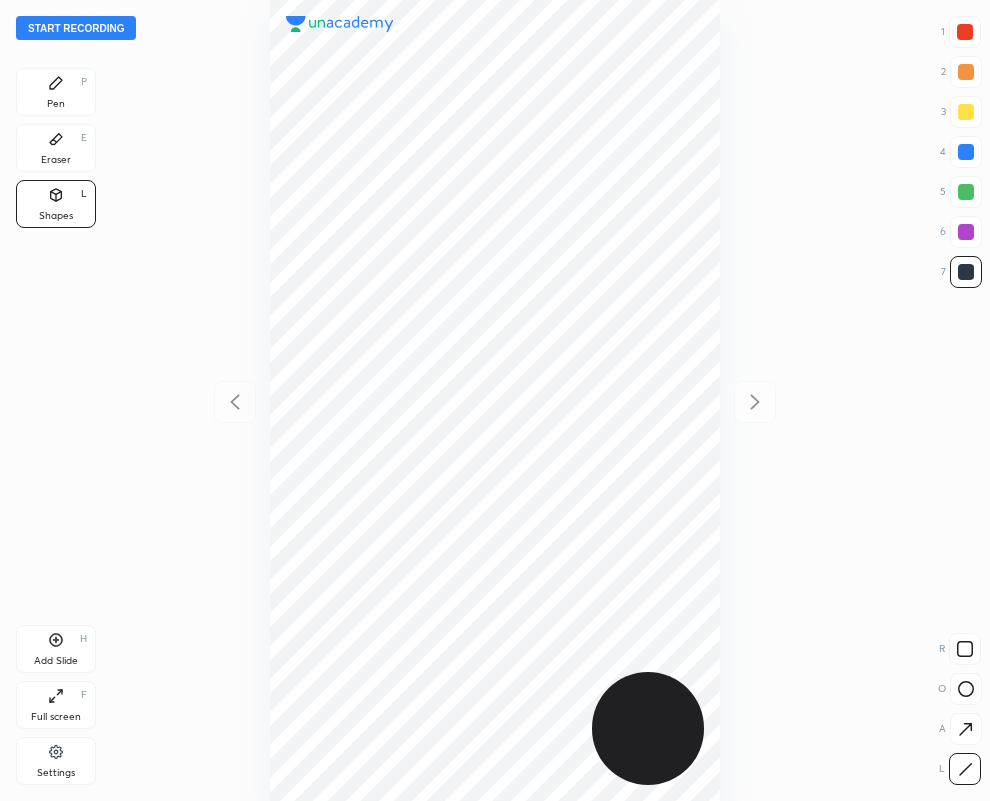 click at bounding box center (966, 152) 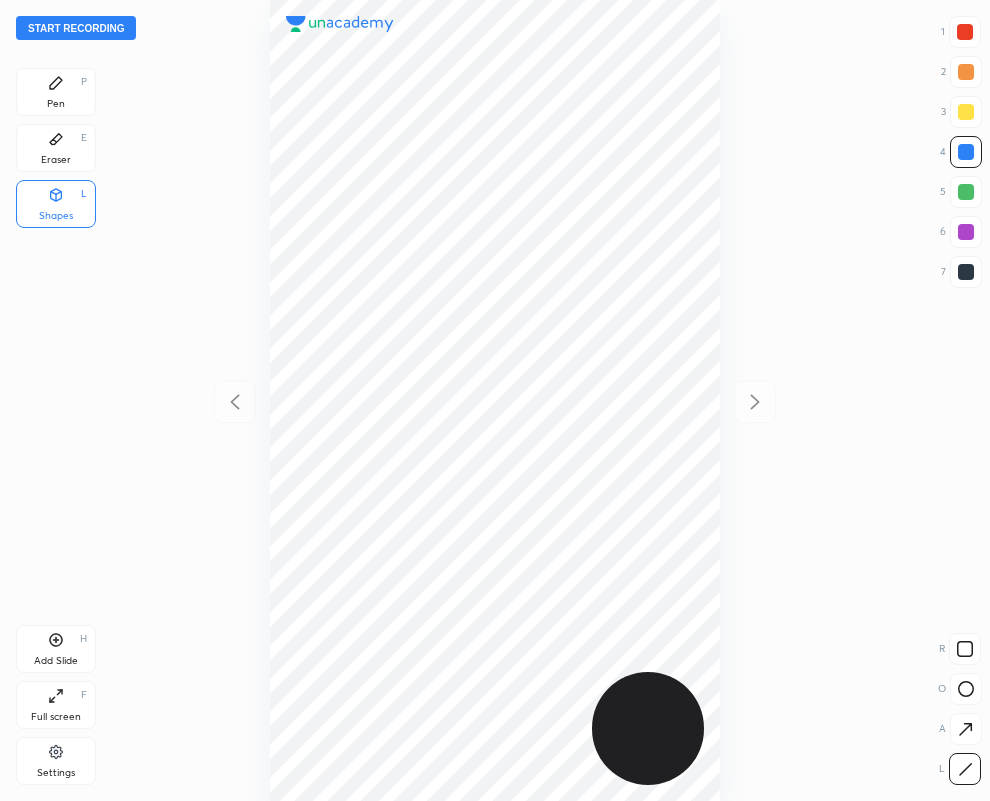 click 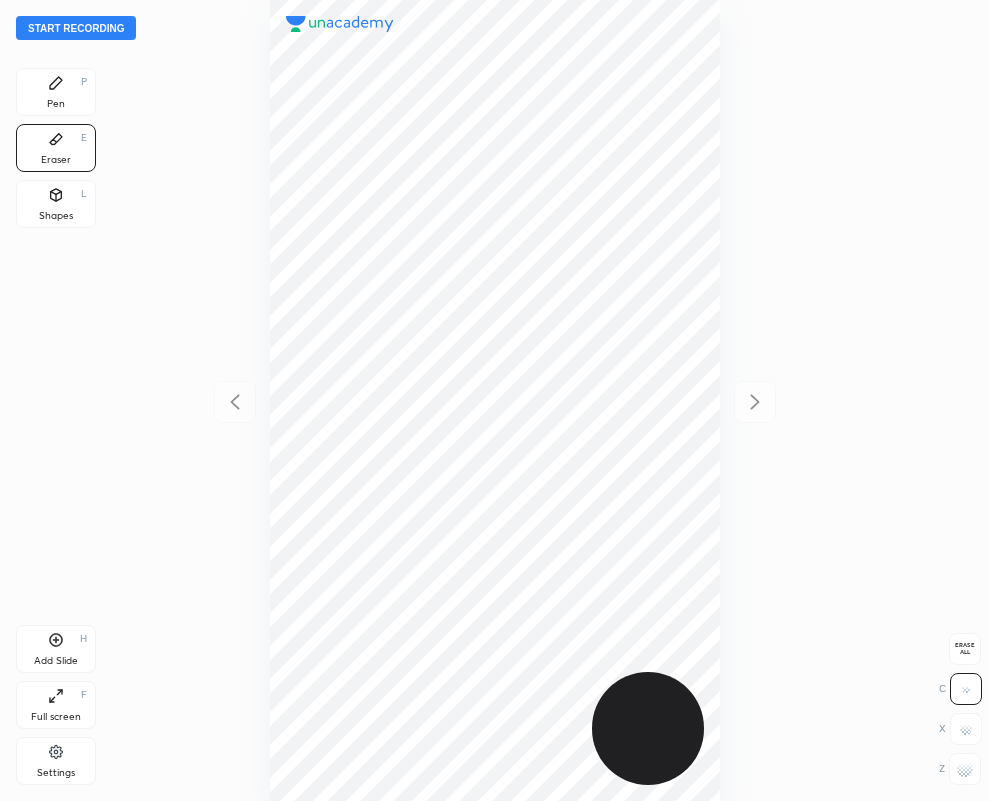 click 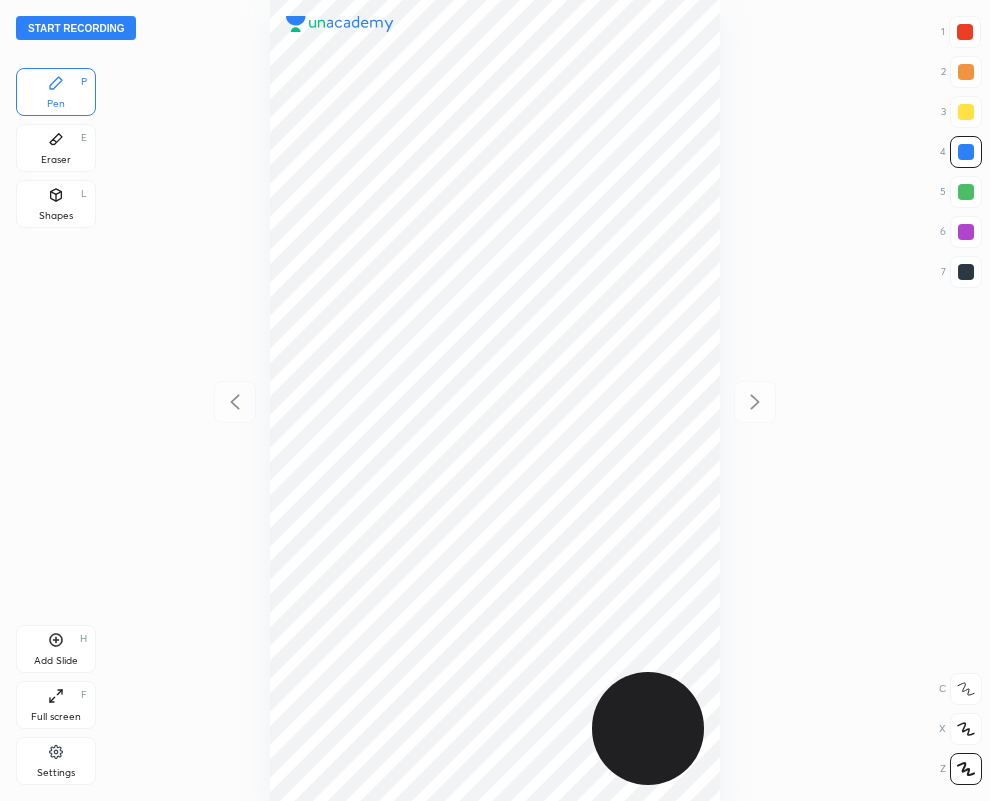 click at bounding box center (965, 32) 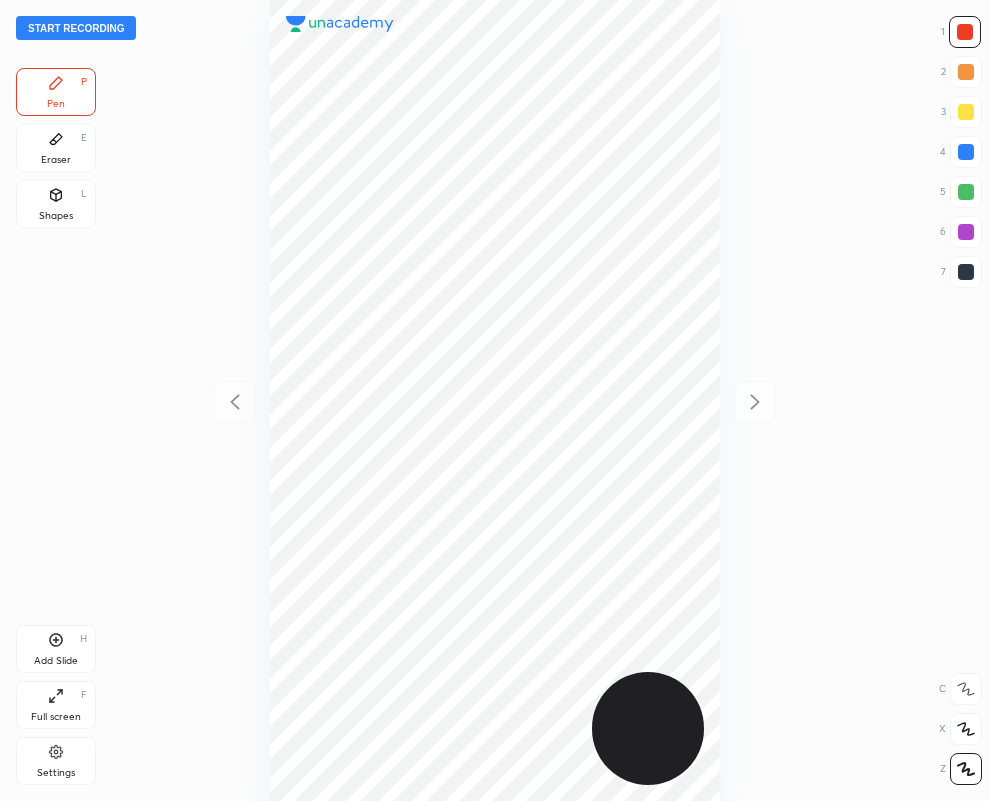 click at bounding box center [966, 272] 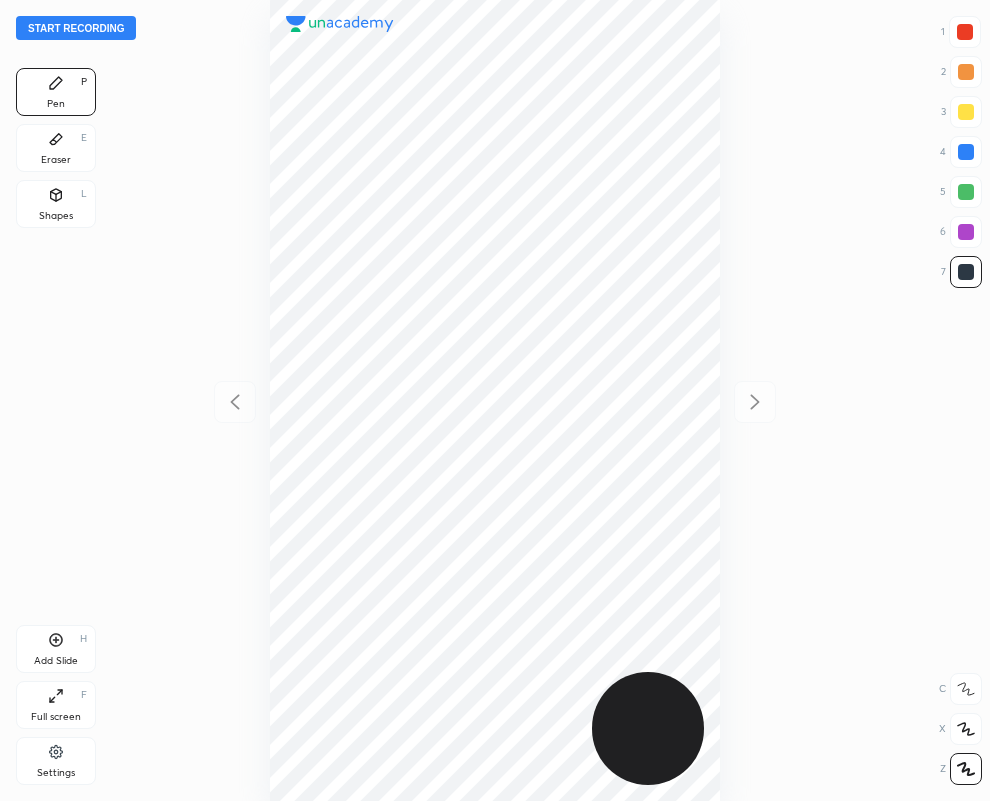 click at bounding box center [966, 232] 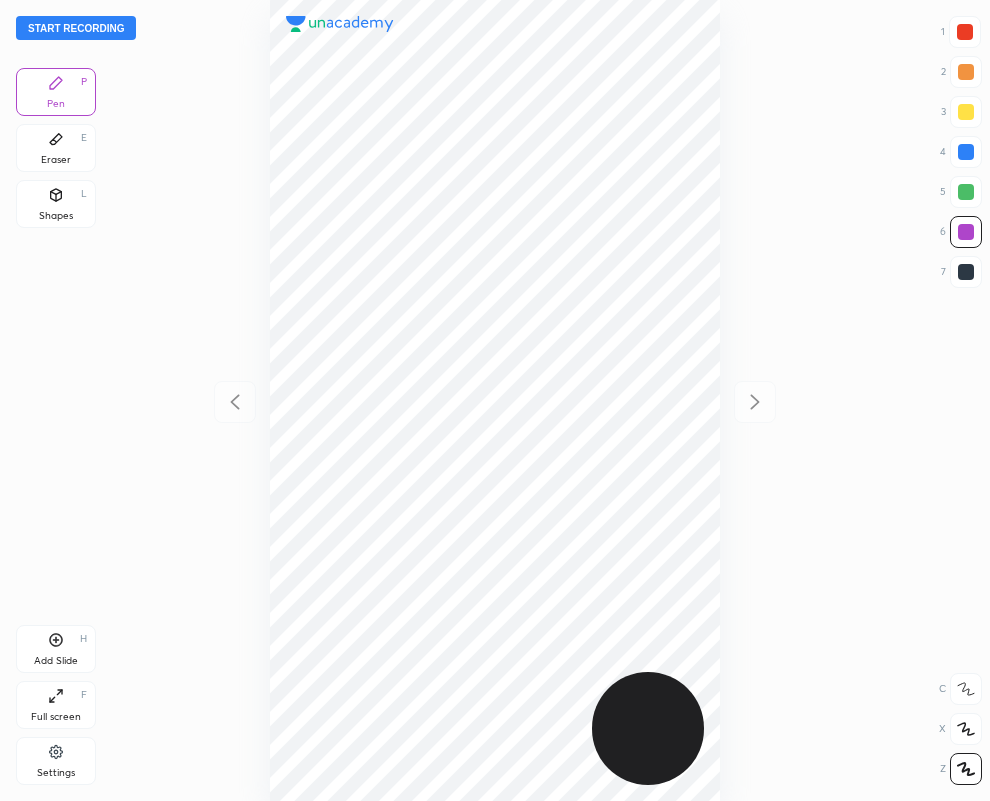 drag, startPoint x: 968, startPoint y: 27, endPoint x: 851, endPoint y: 90, distance: 132.8834 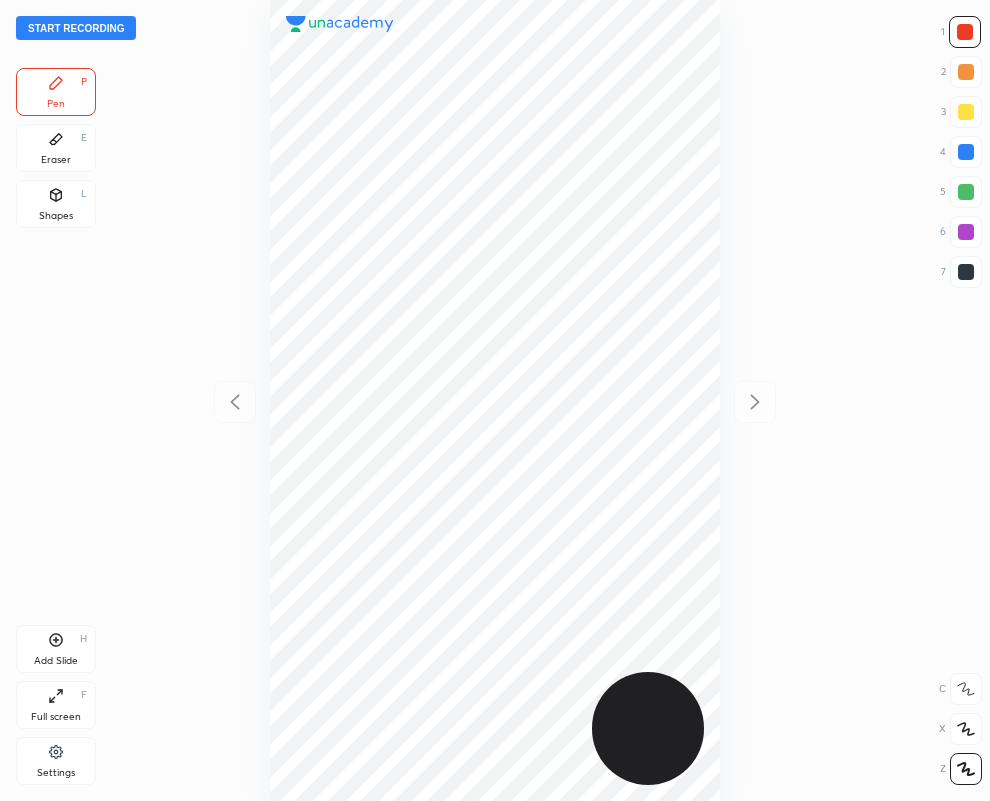 drag, startPoint x: 972, startPoint y: 273, endPoint x: 848, endPoint y: 285, distance: 124.57929 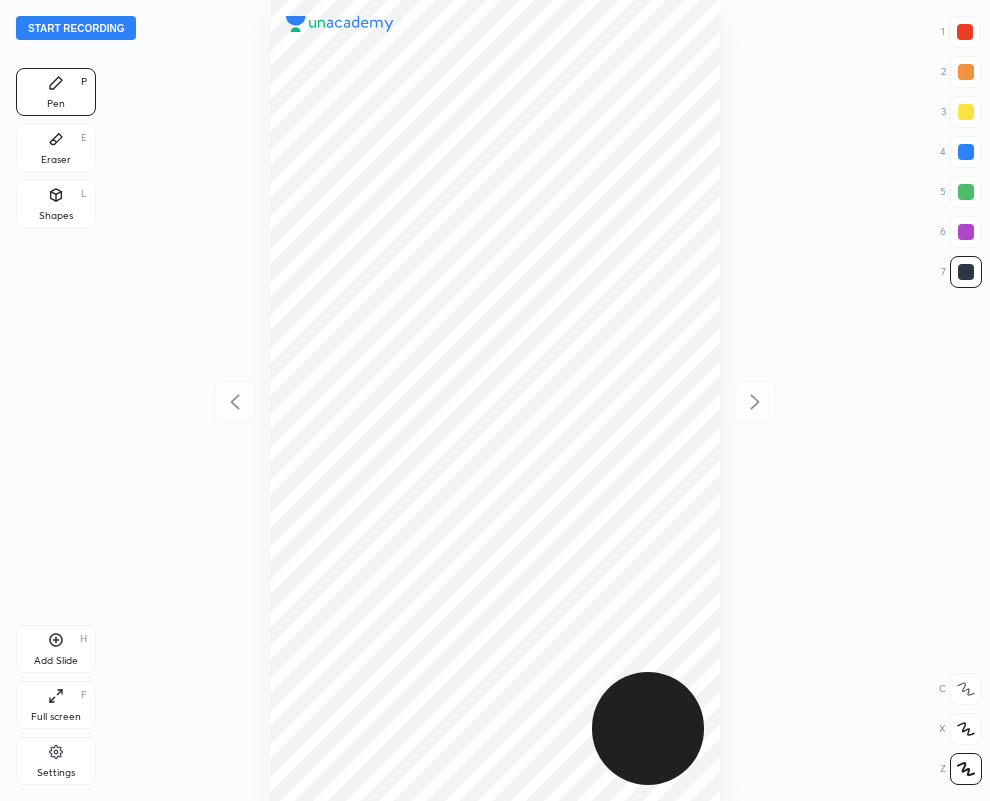 click at bounding box center (966, 272) 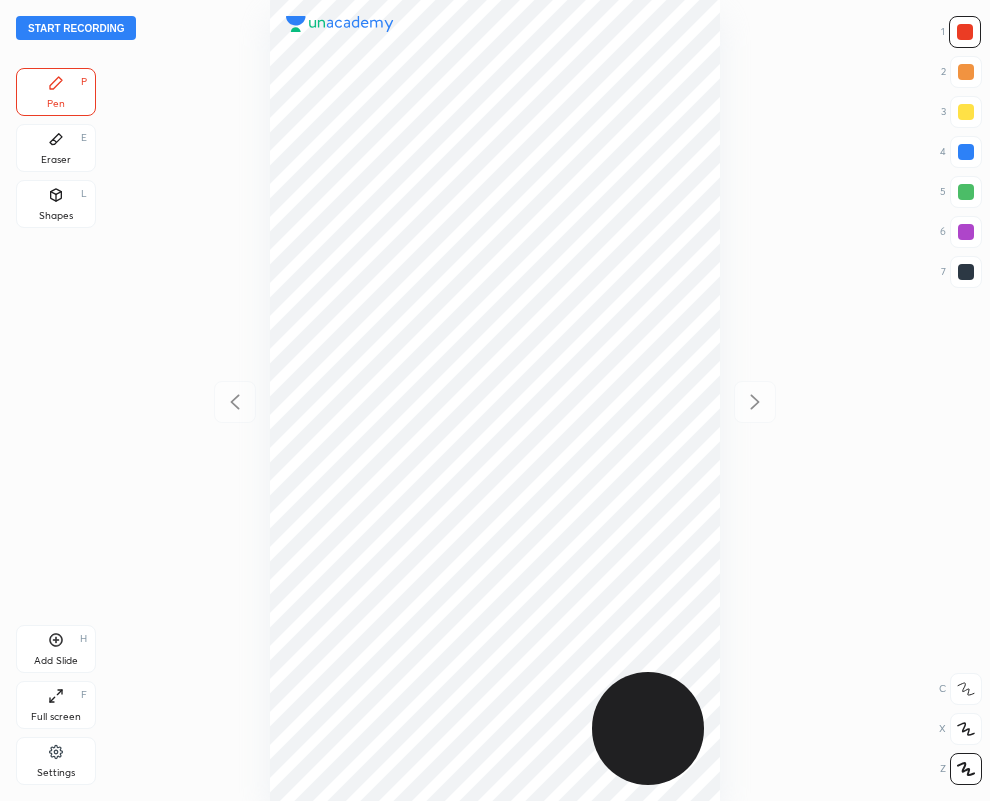 click on "Eraser E" at bounding box center (56, 148) 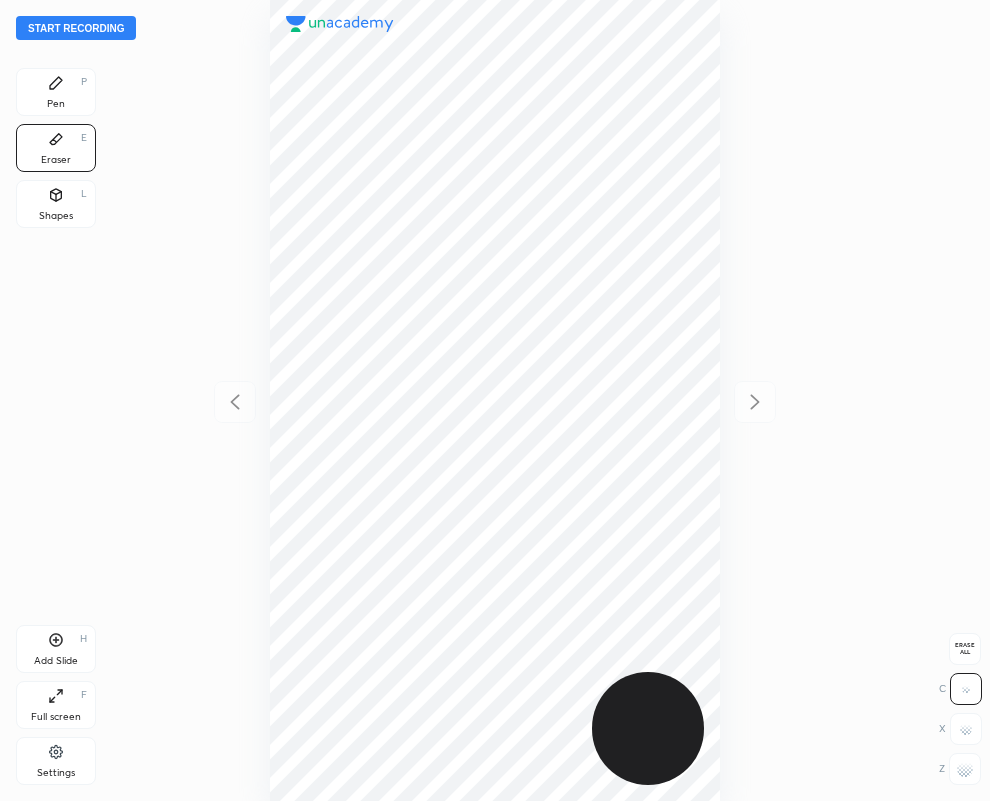click 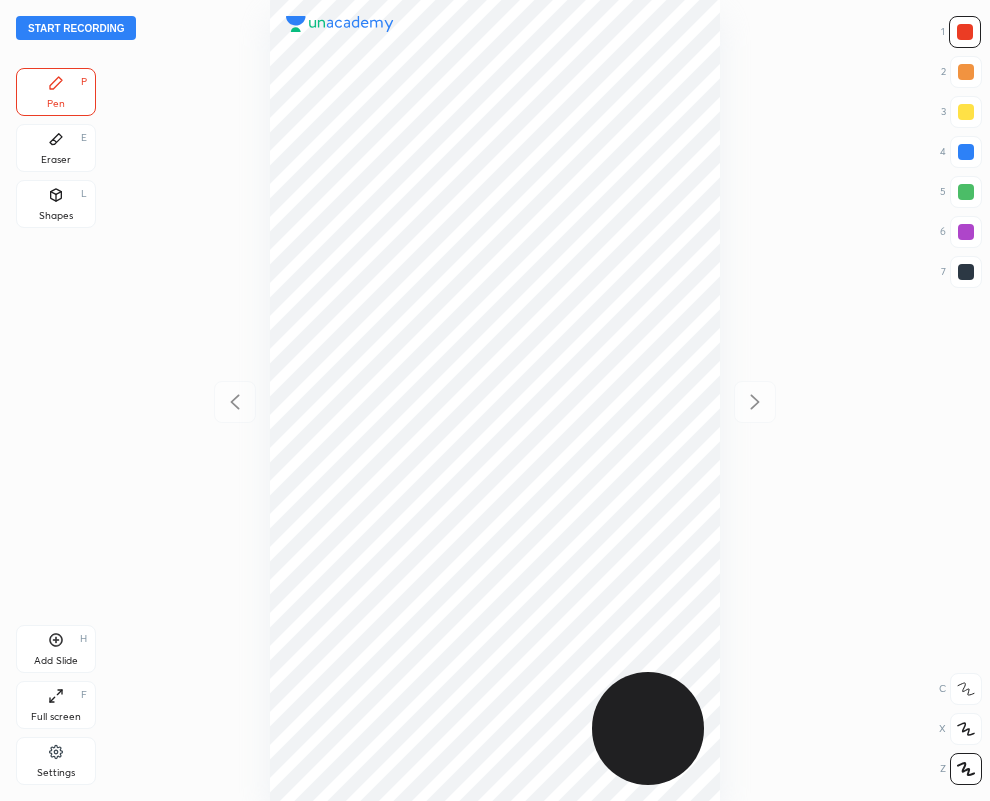 click at bounding box center [966, 272] 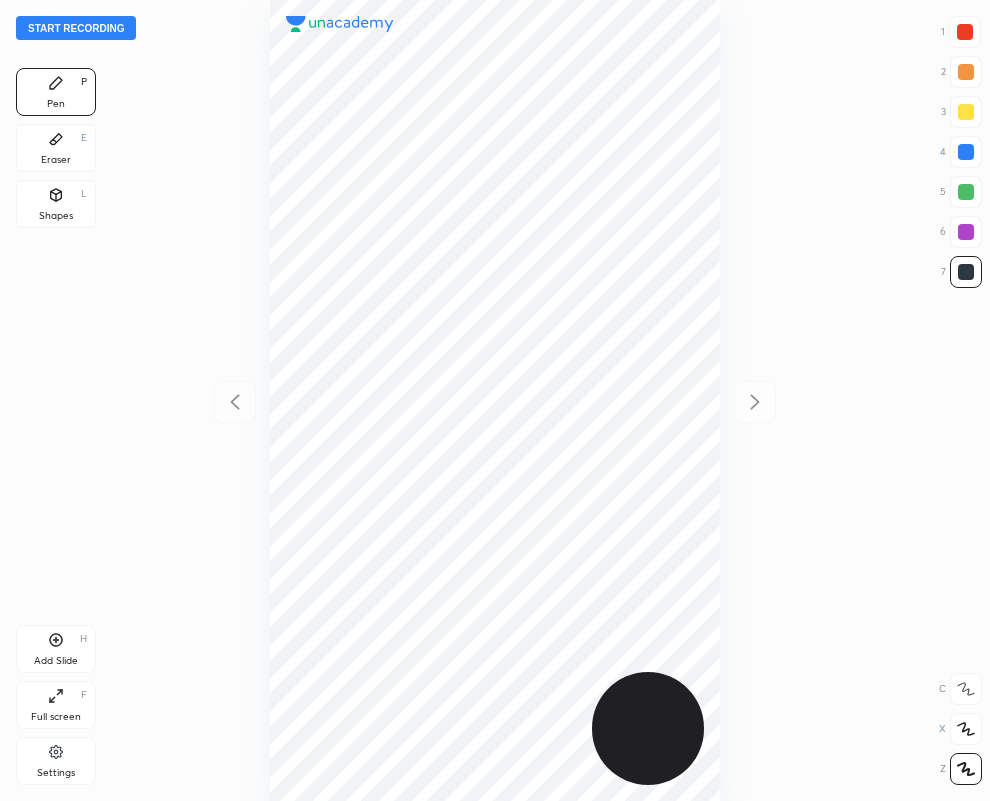 click at bounding box center [966, 152] 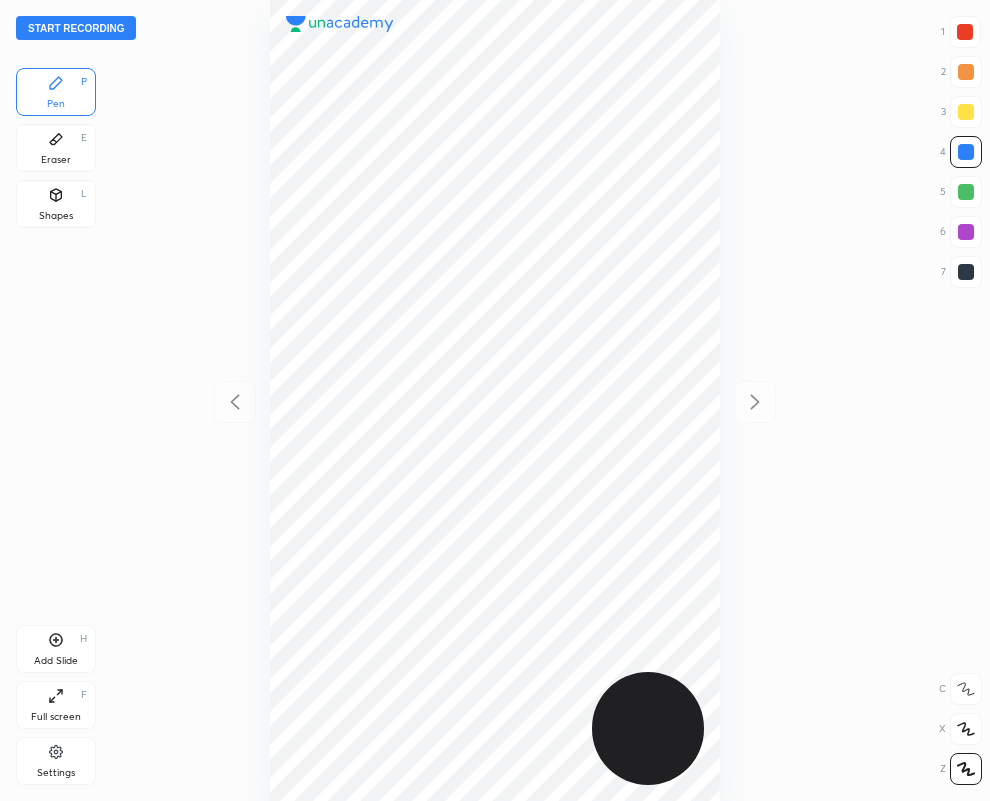 click at bounding box center (966, 272) 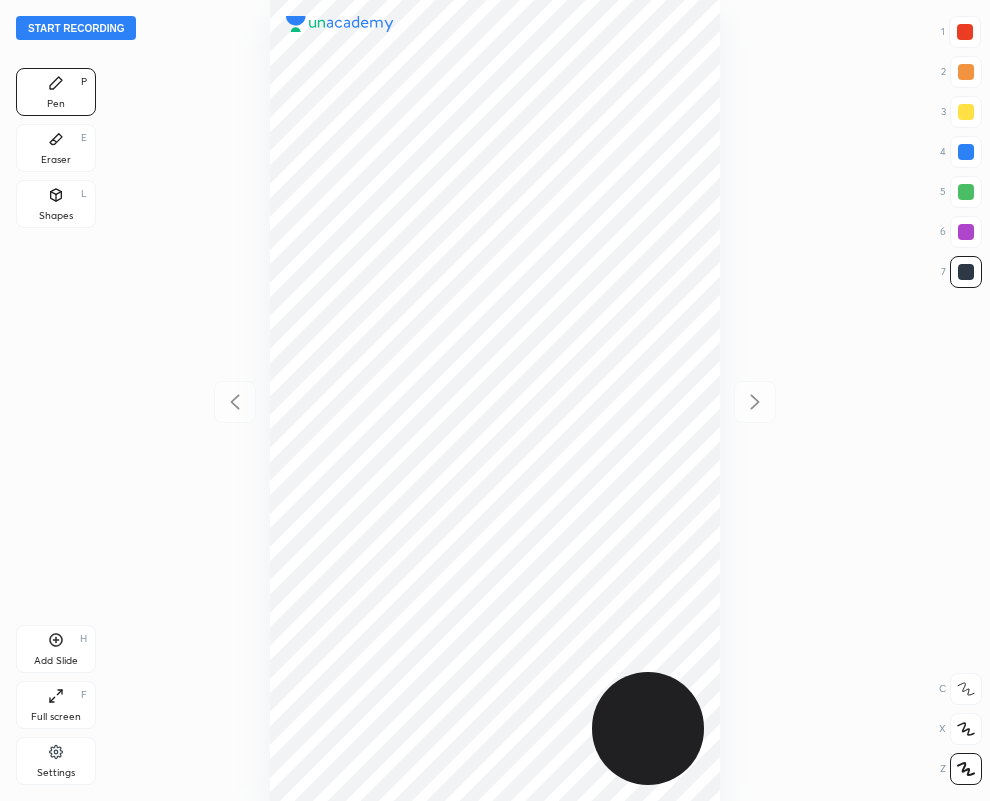 scroll, scrollTop: 0, scrollLeft: 0, axis: both 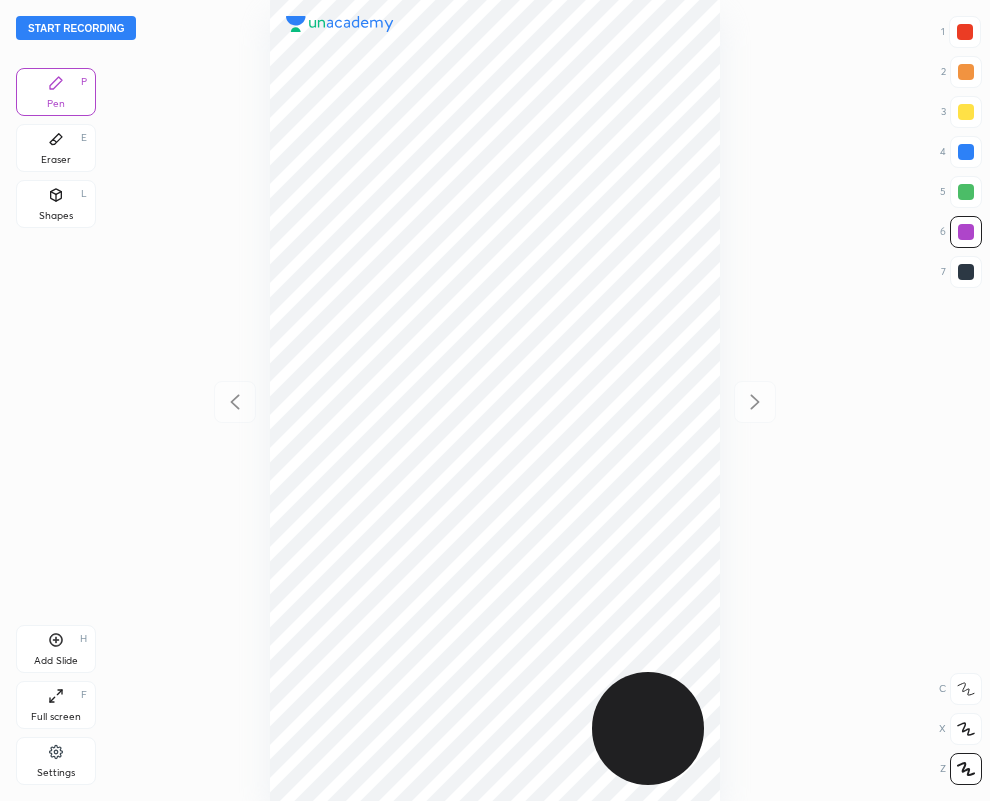 click 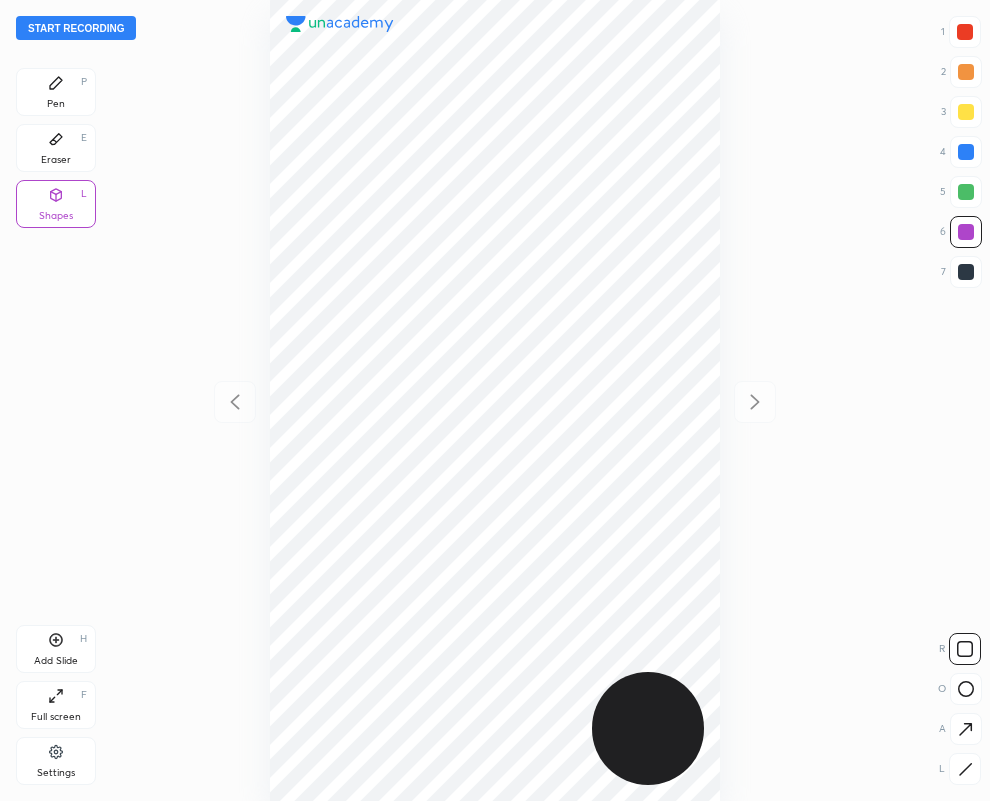 click 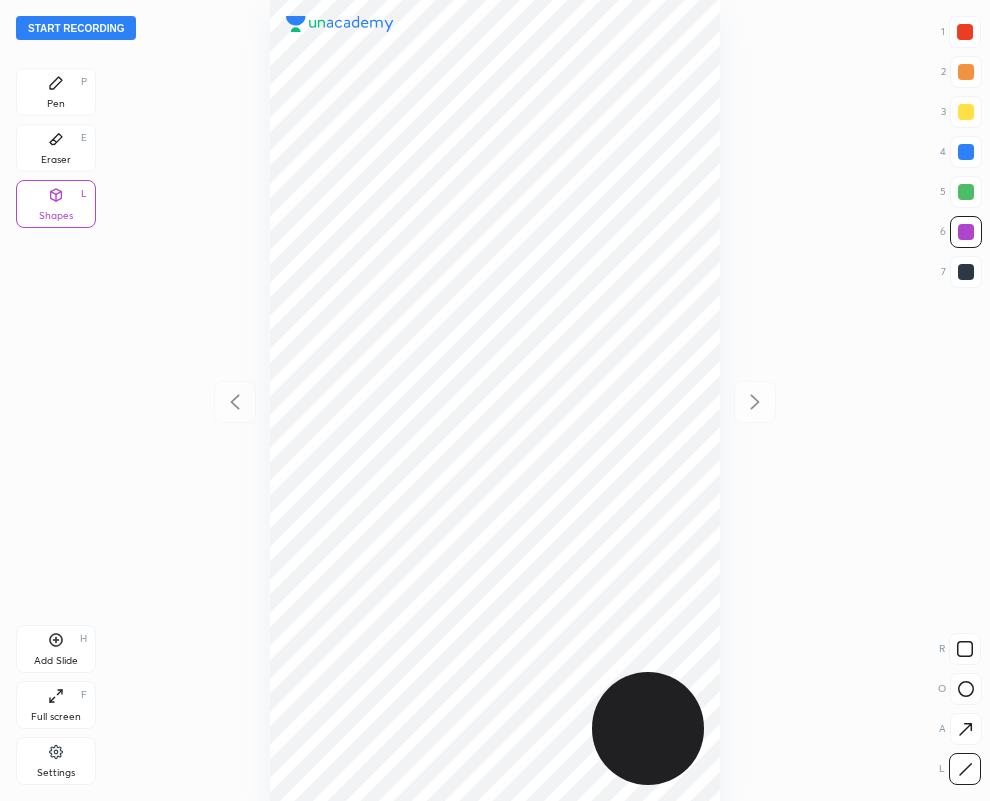 click at bounding box center (966, 272) 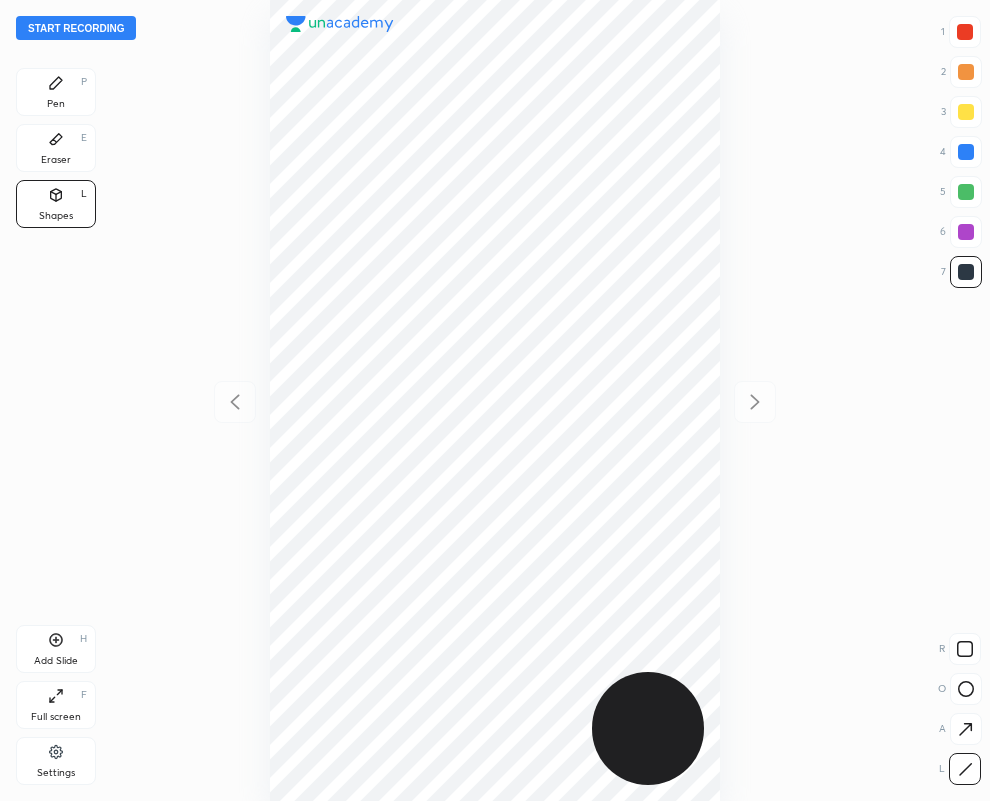click at bounding box center [966, 152] 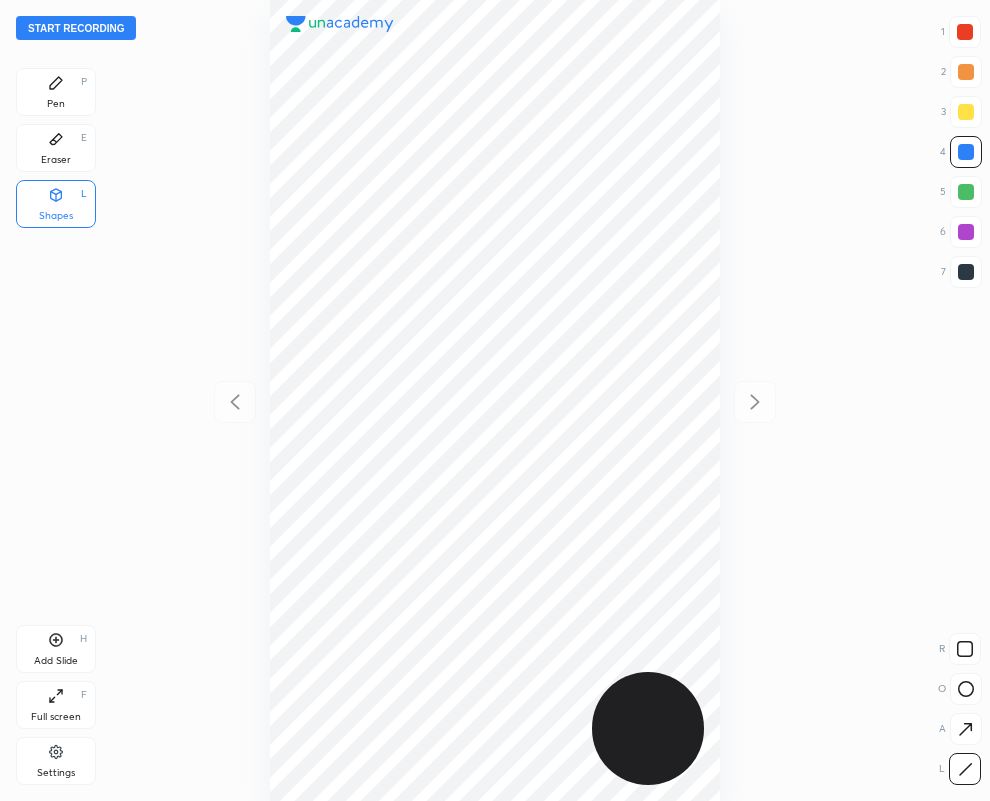 click on "Eraser" at bounding box center [56, 160] 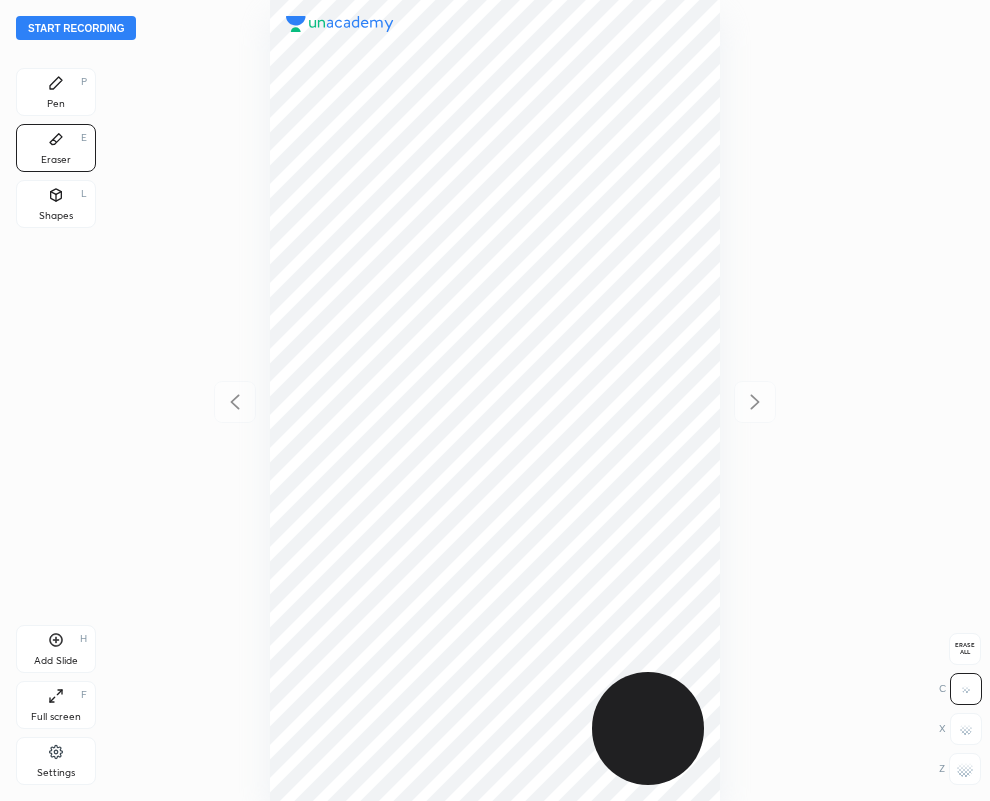 click 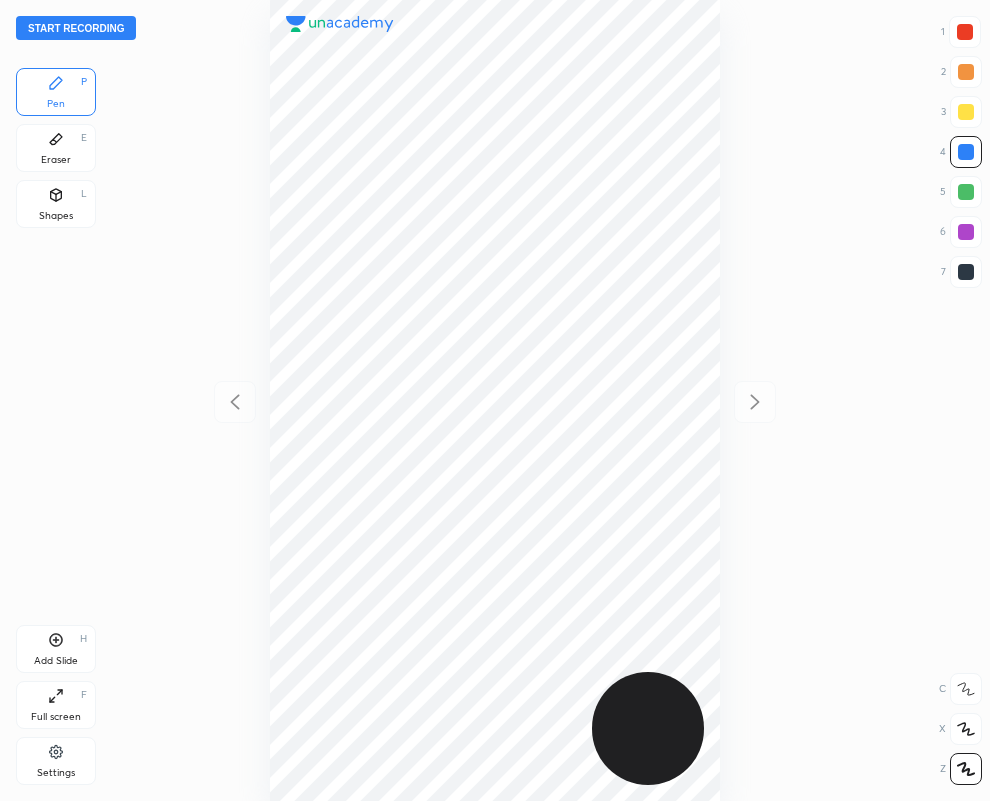 click at bounding box center (965, 32) 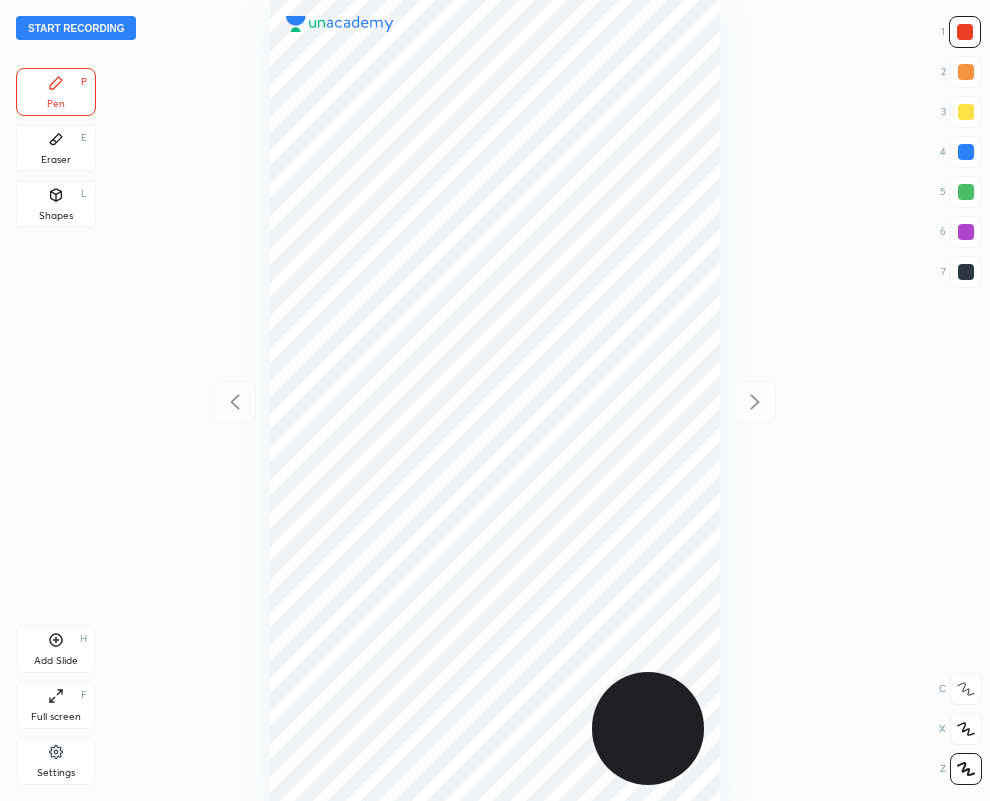 drag, startPoint x: 961, startPoint y: 230, endPoint x: 921, endPoint y: 235, distance: 40.311287 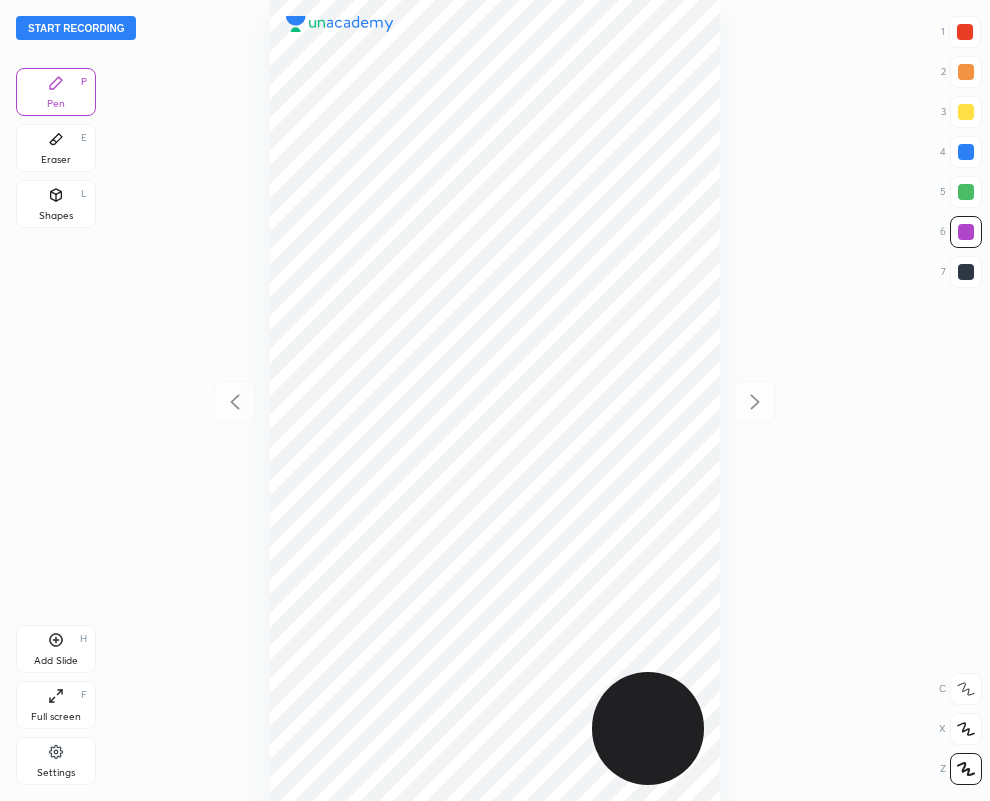 click at bounding box center (965, 32) 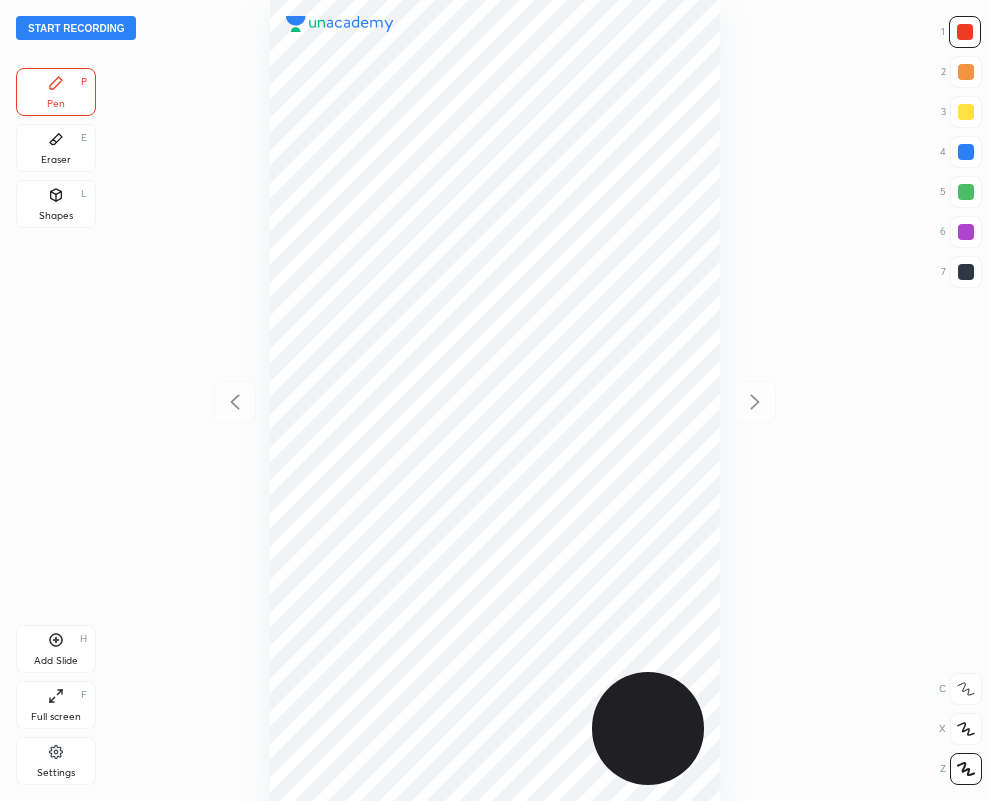 click at bounding box center [966, 272] 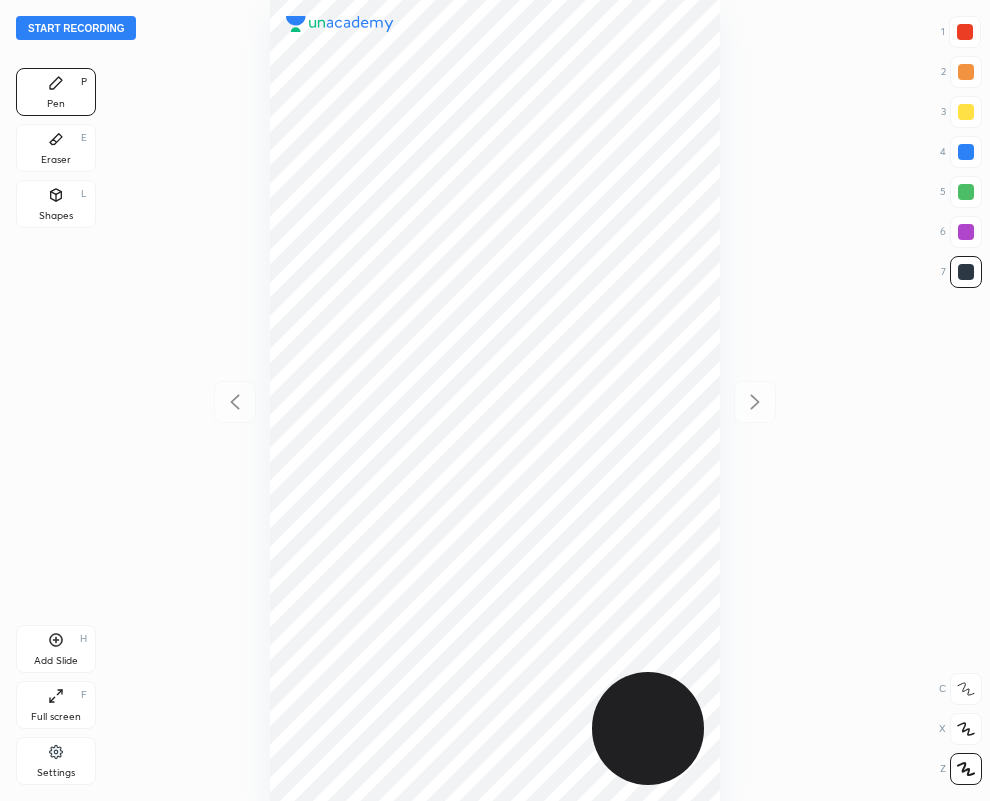 click at bounding box center [965, 32] 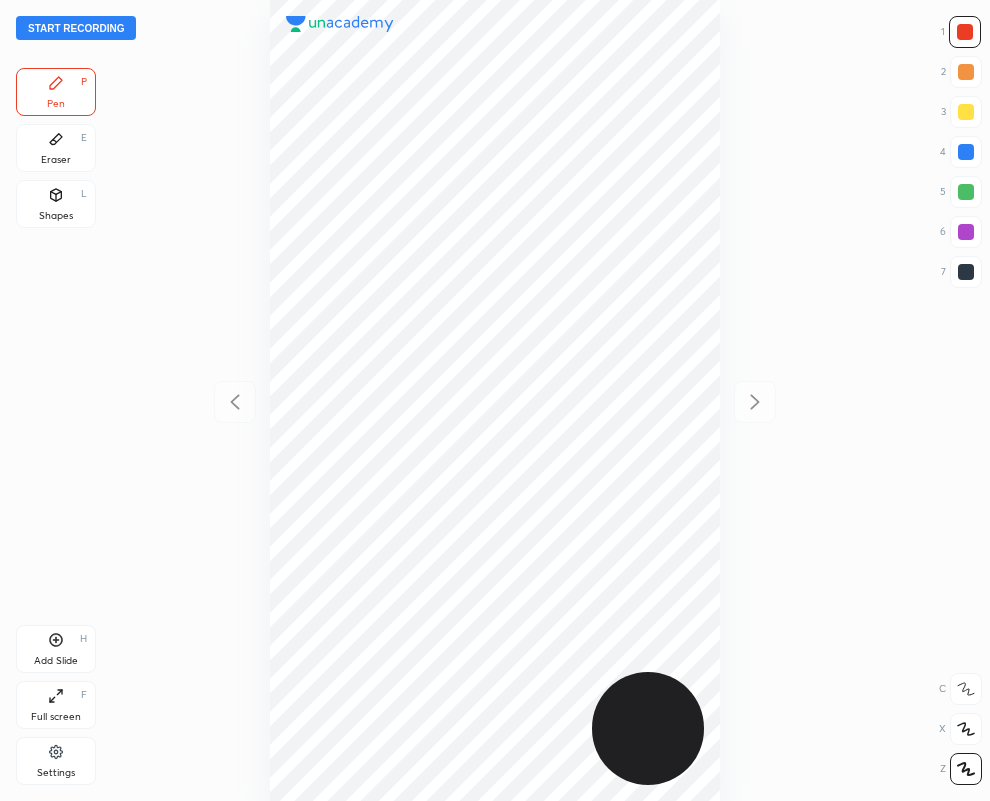 click at bounding box center (966, 152) 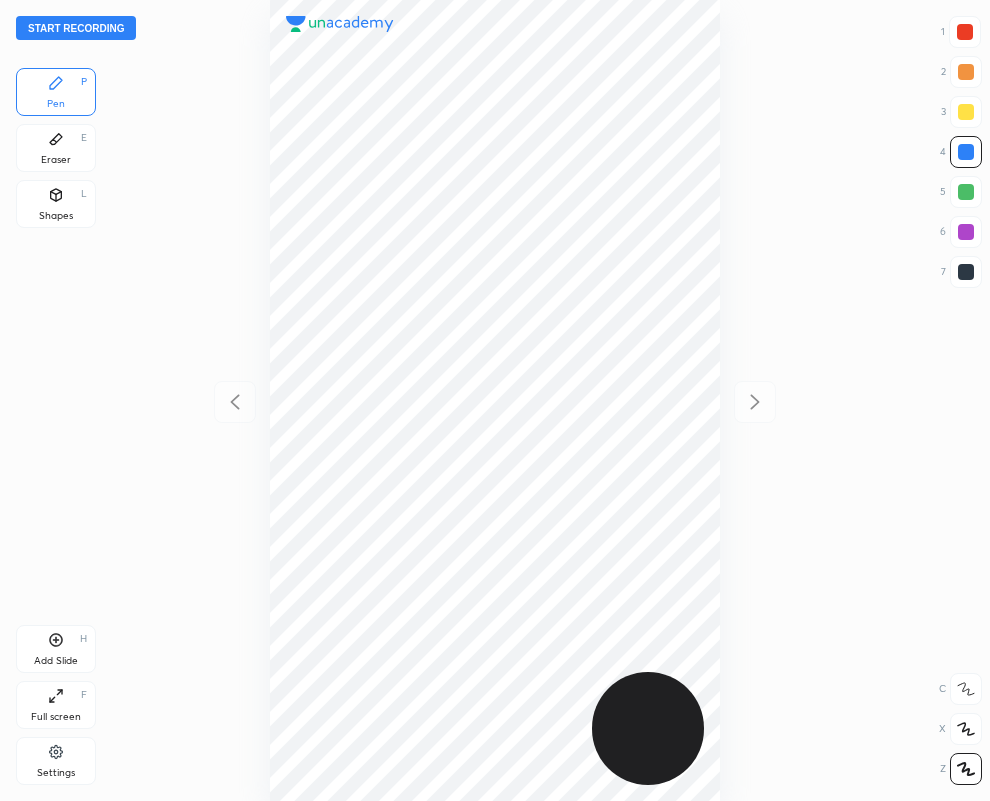 click at bounding box center [966, 152] 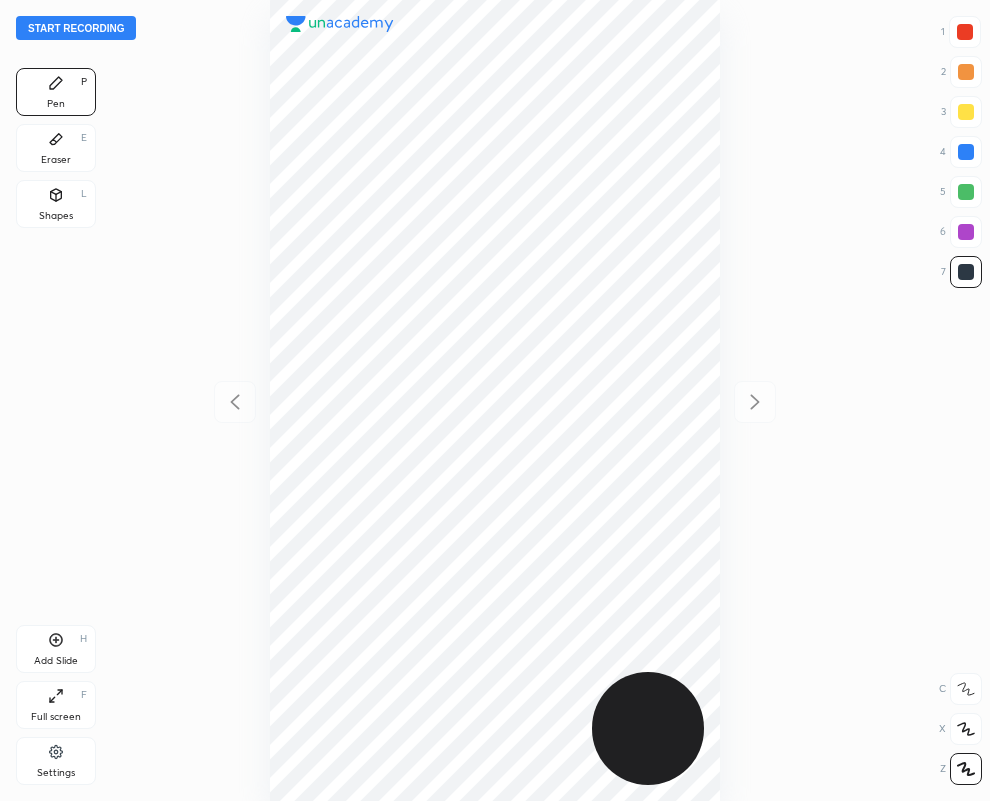 click at bounding box center (966, 232) 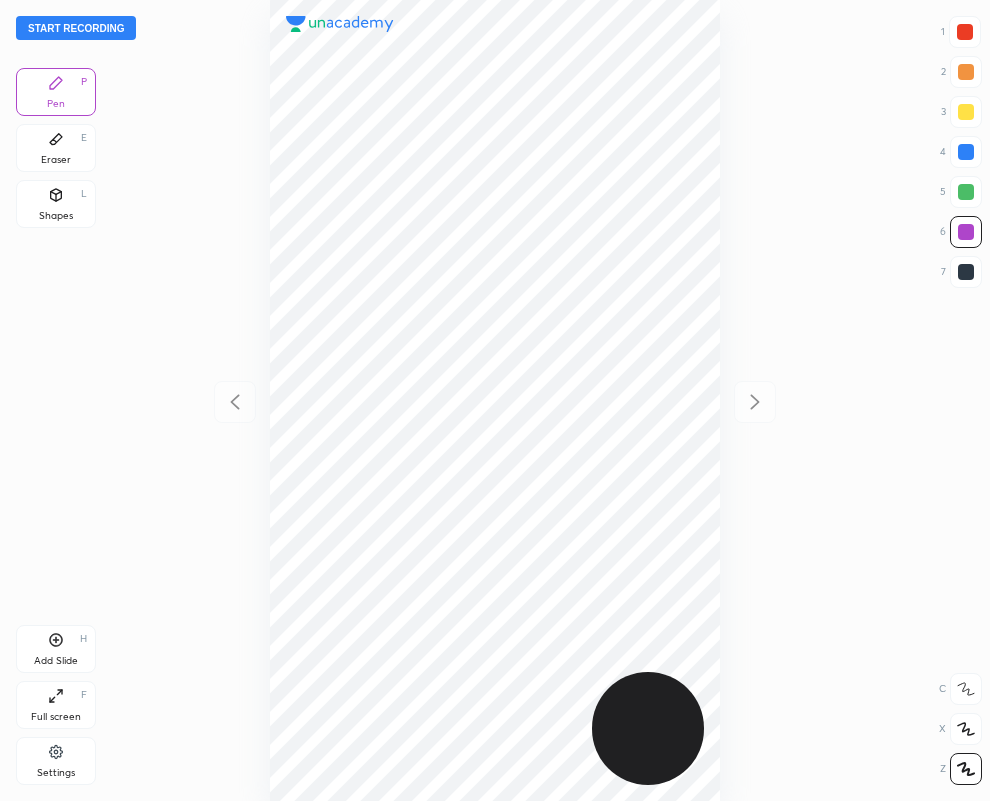 drag, startPoint x: 975, startPoint y: 270, endPoint x: 856, endPoint y: 256, distance: 119.8207 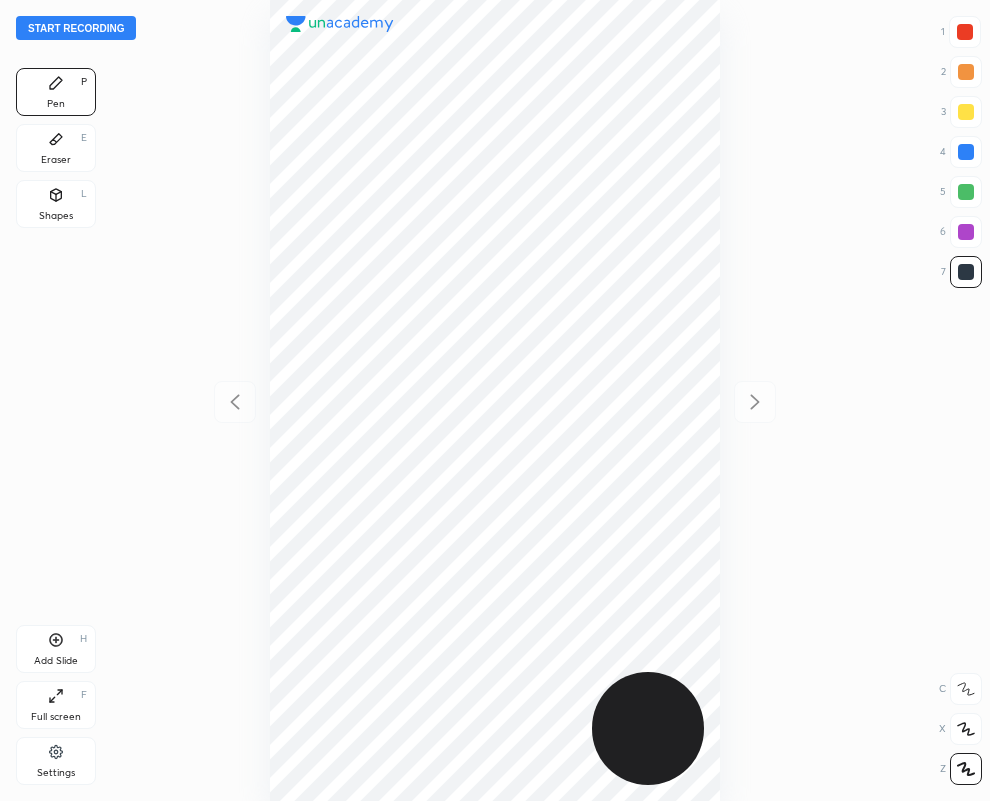 click at bounding box center (966, 272) 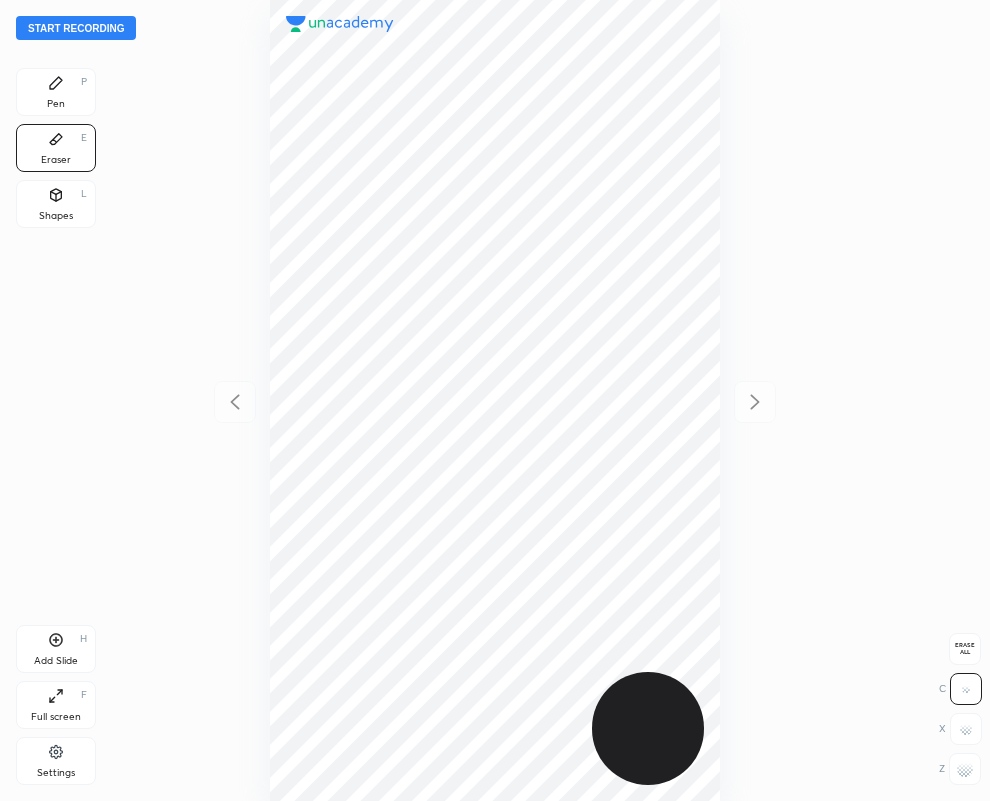 click on "Pen P" at bounding box center (56, 92) 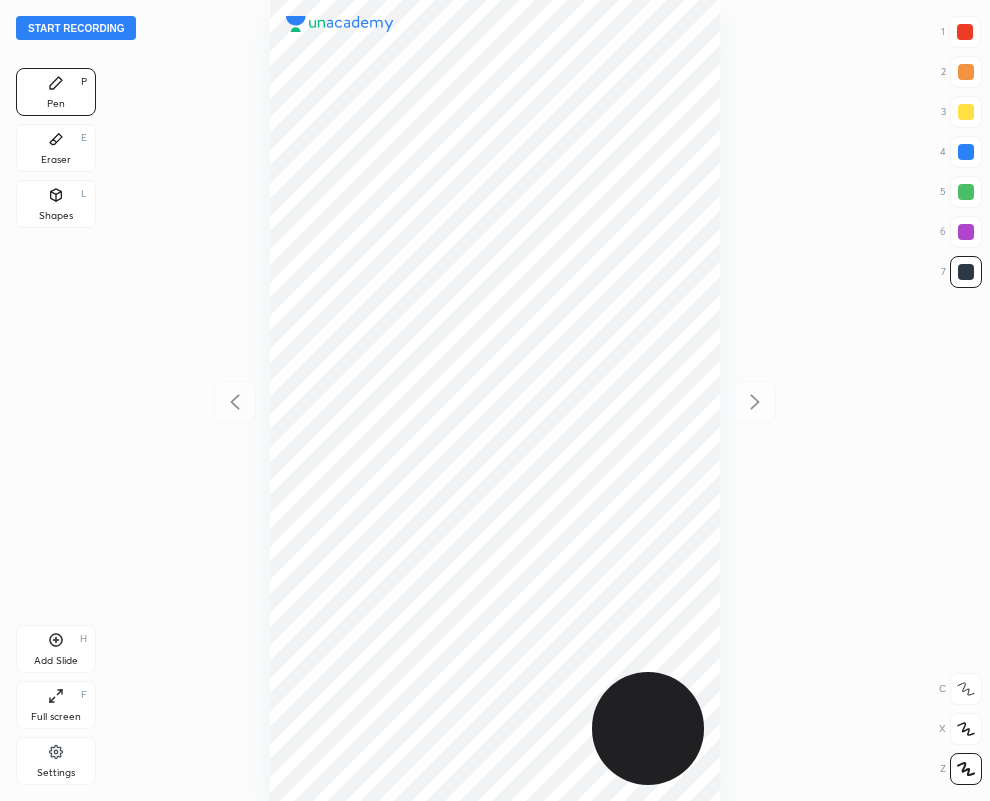 click at bounding box center [966, 152] 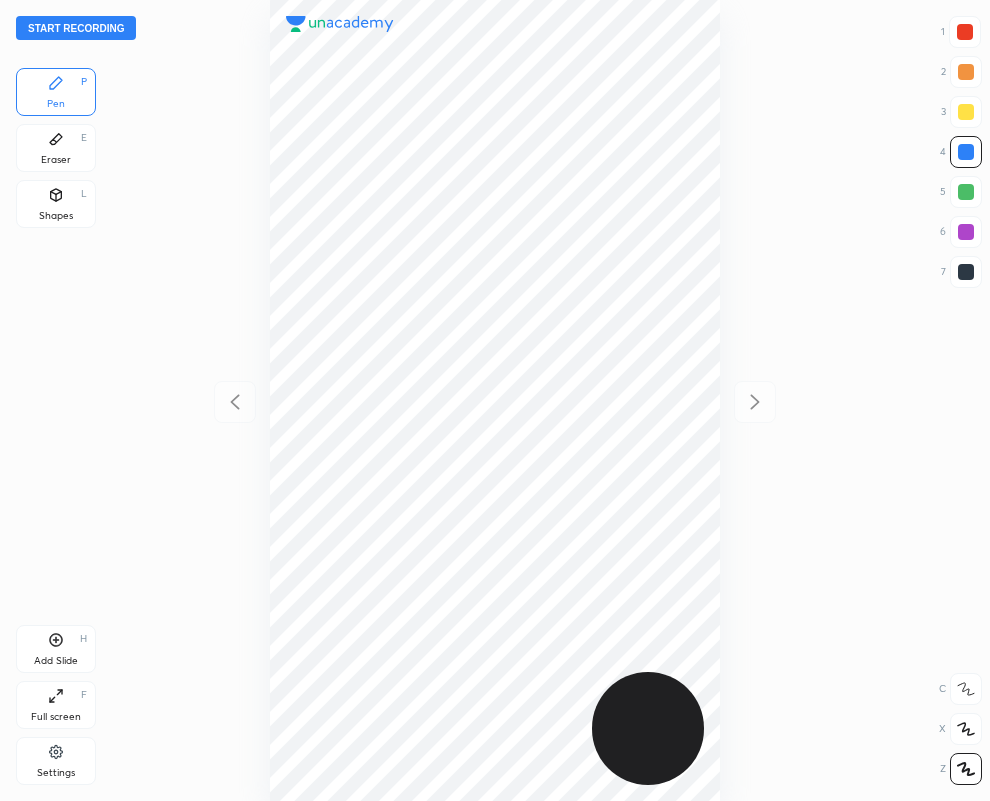drag, startPoint x: 976, startPoint y: 273, endPoint x: 765, endPoint y: 356, distance: 226.73773 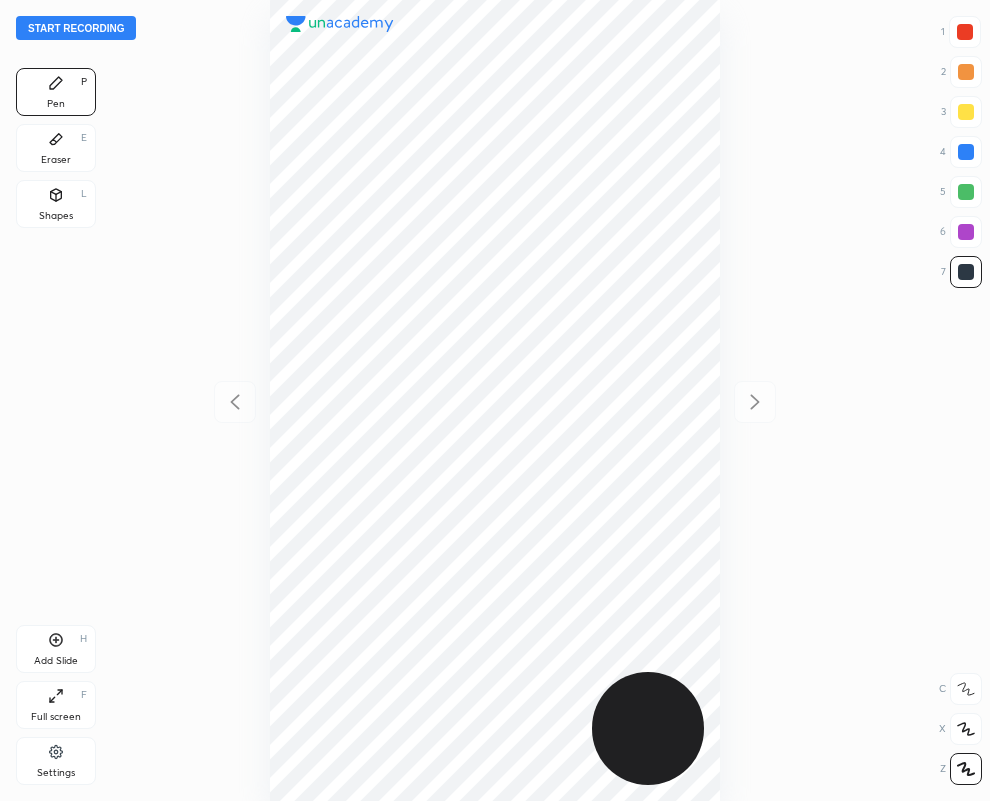 click on "Add Slide H" at bounding box center (56, 649) 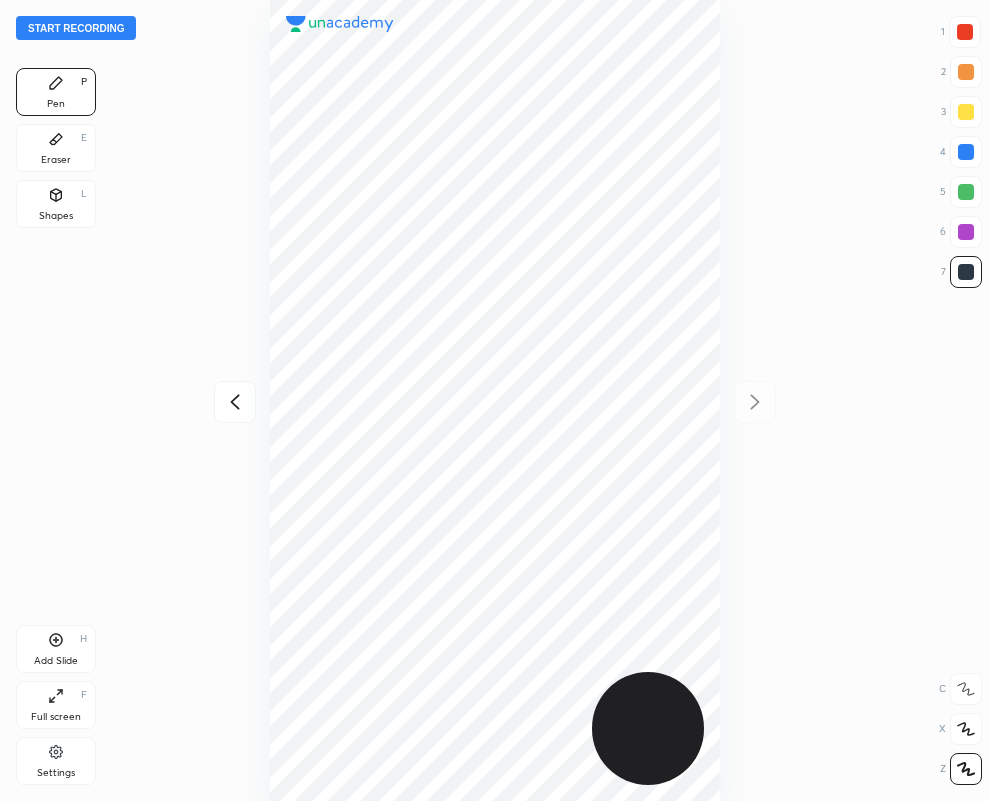 click at bounding box center [966, 152] 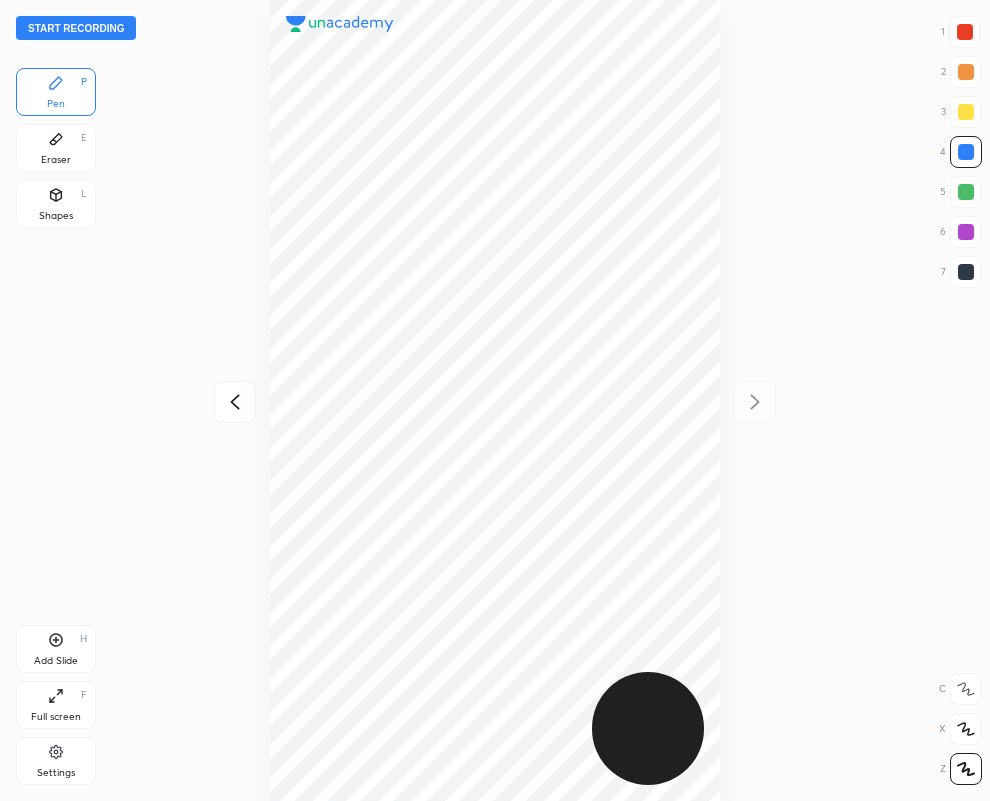 drag, startPoint x: 966, startPoint y: 31, endPoint x: 879, endPoint y: 63, distance: 92.69843 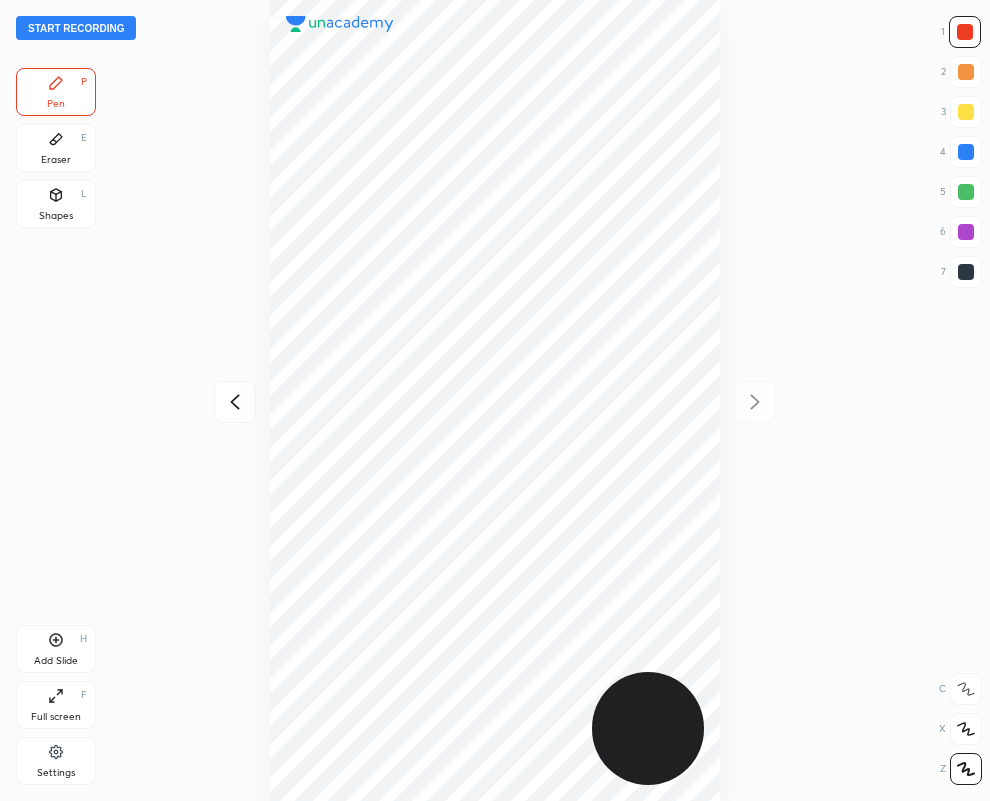 drag, startPoint x: 970, startPoint y: 265, endPoint x: 940, endPoint y: 273, distance: 31.04835 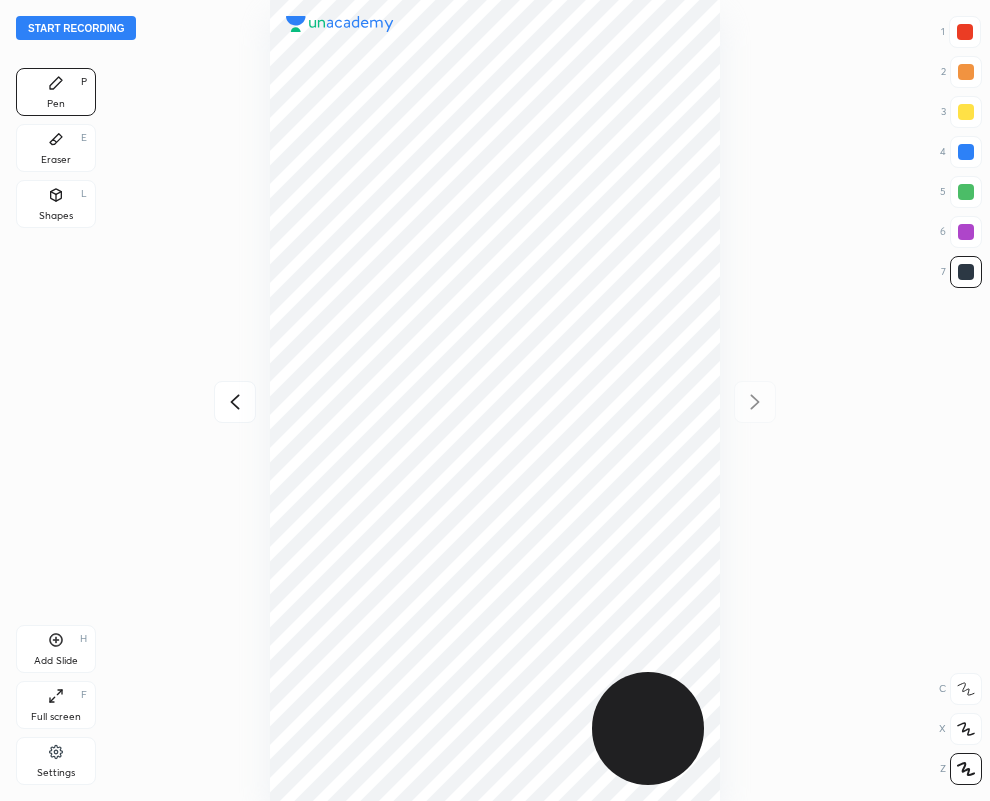 drag, startPoint x: 959, startPoint y: 30, endPoint x: 874, endPoint y: 56, distance: 88.88757 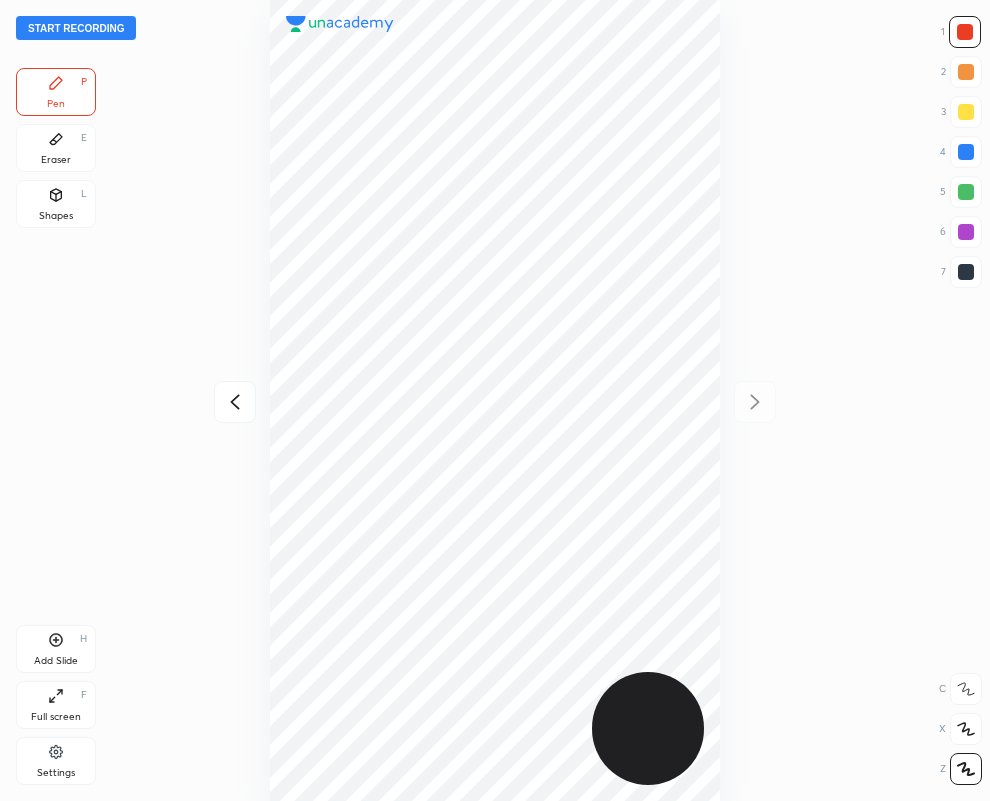 click at bounding box center [966, 272] 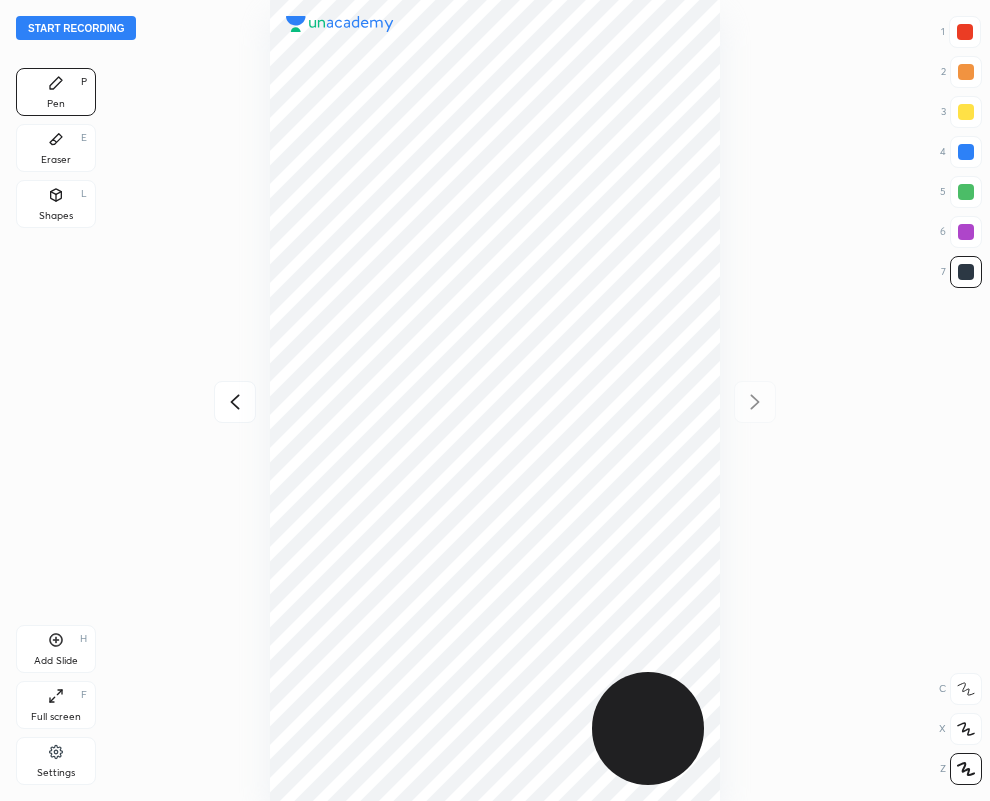 click at bounding box center [966, 152] 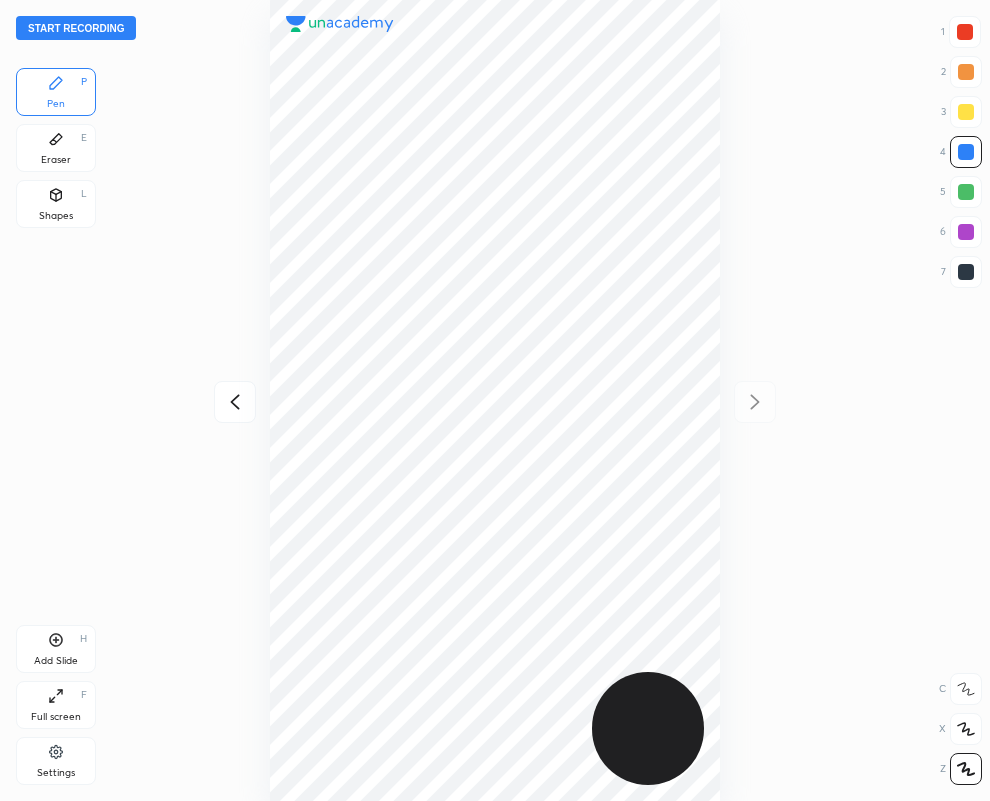 click 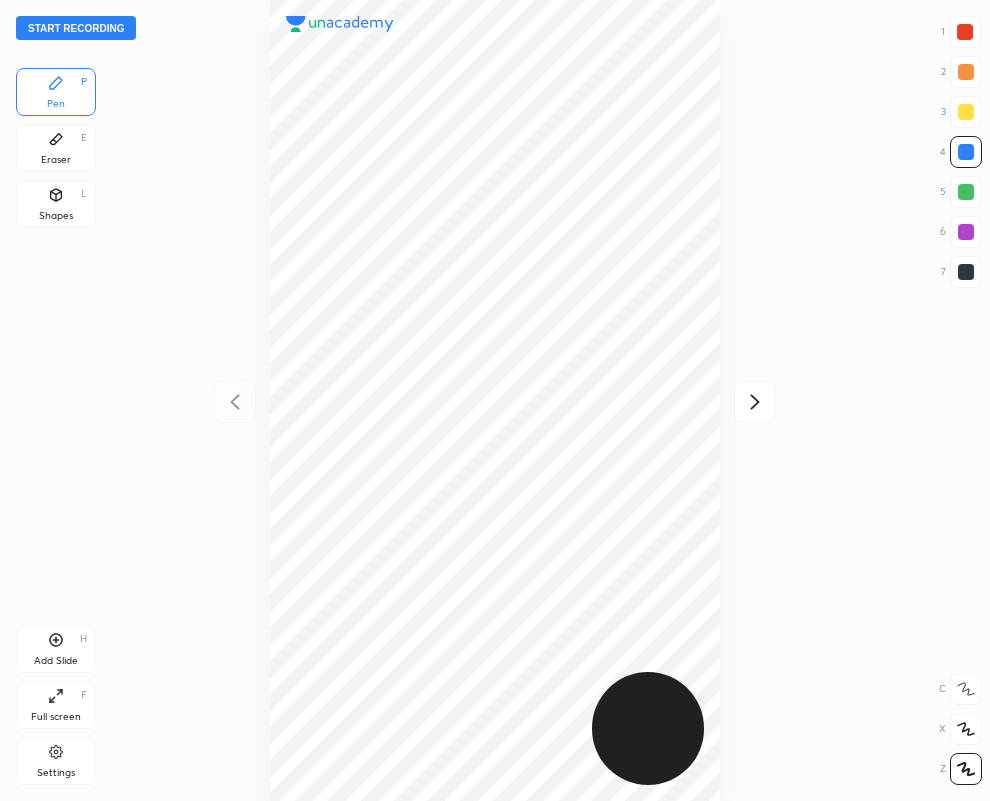 drag, startPoint x: 969, startPoint y: 228, endPoint x: 860, endPoint y: 216, distance: 109.65856 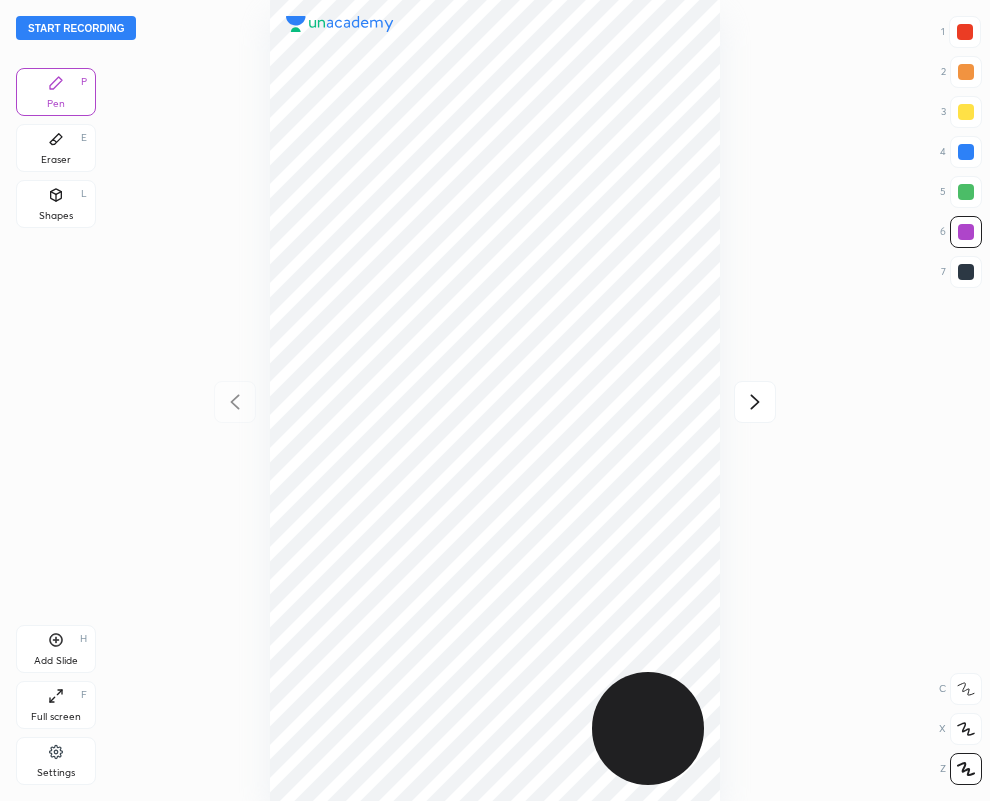 click on "Start recording" at bounding box center (76, 28) 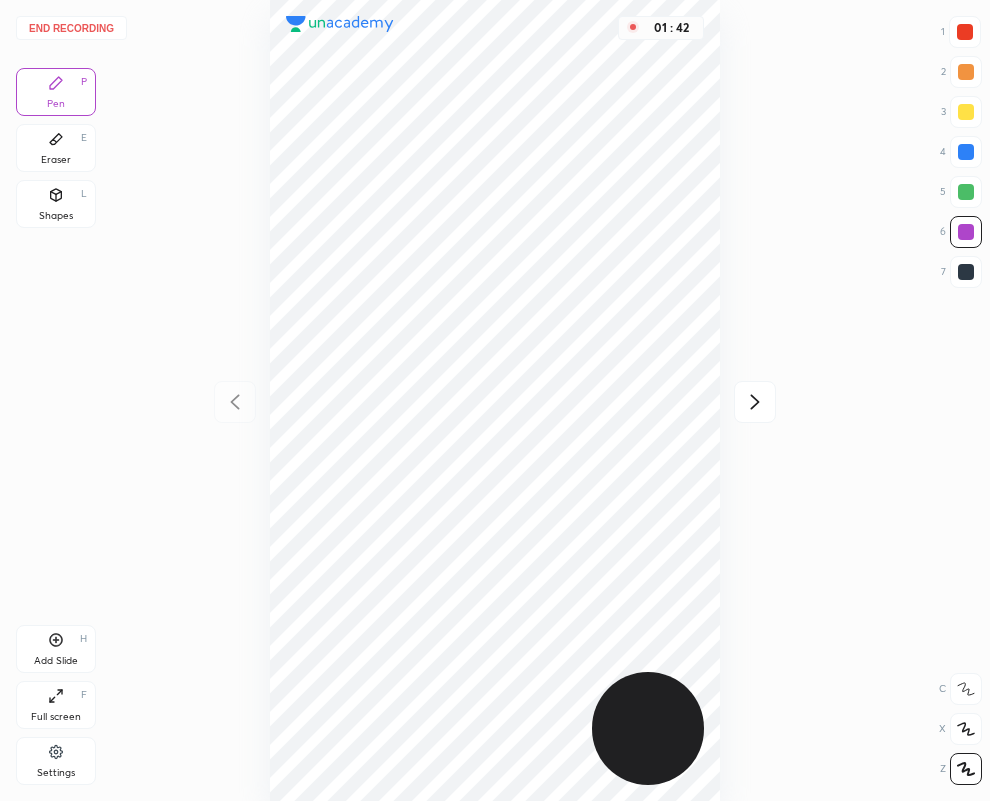 click at bounding box center [965, 32] 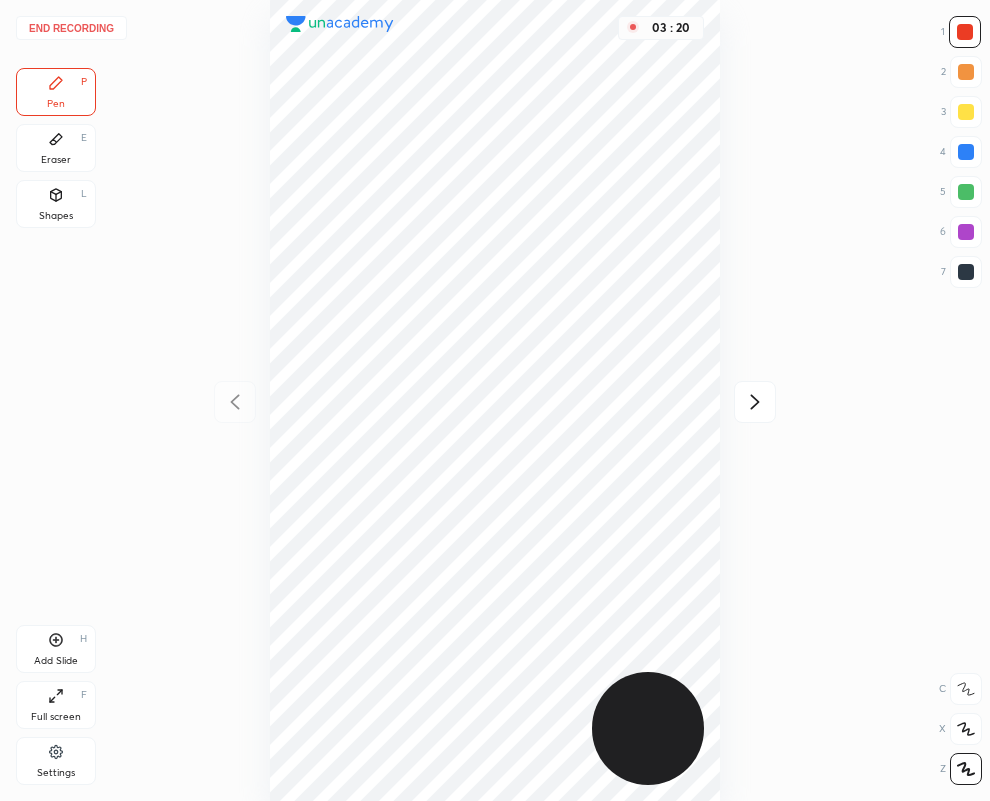 click 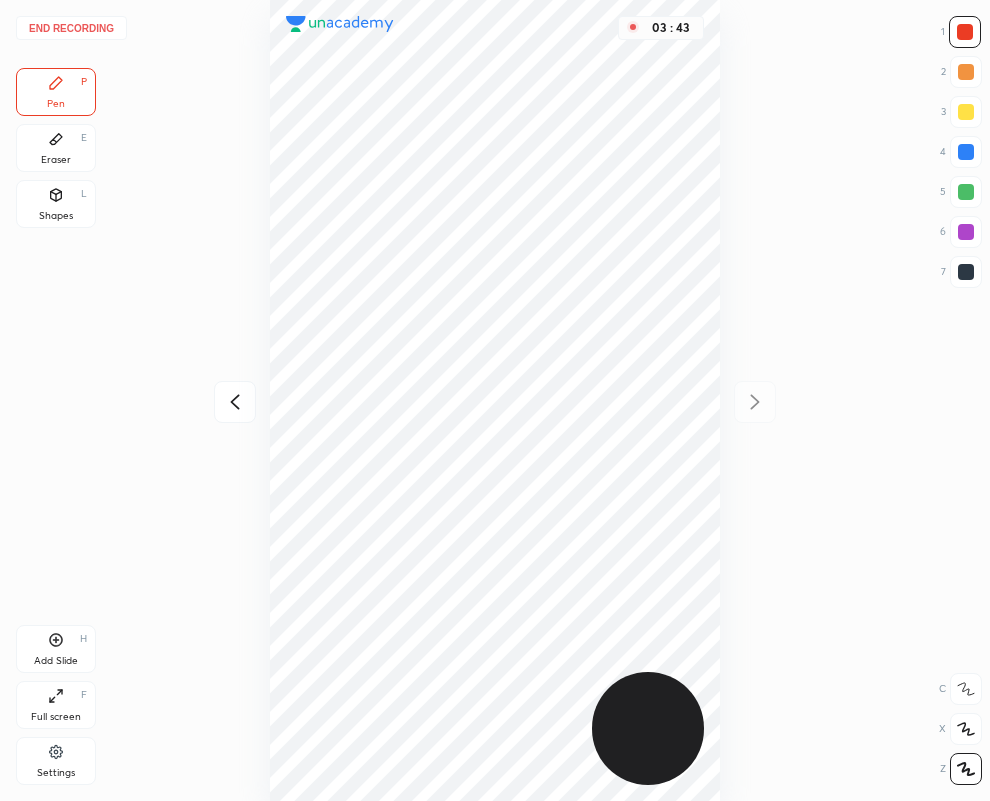 click at bounding box center (966, 272) 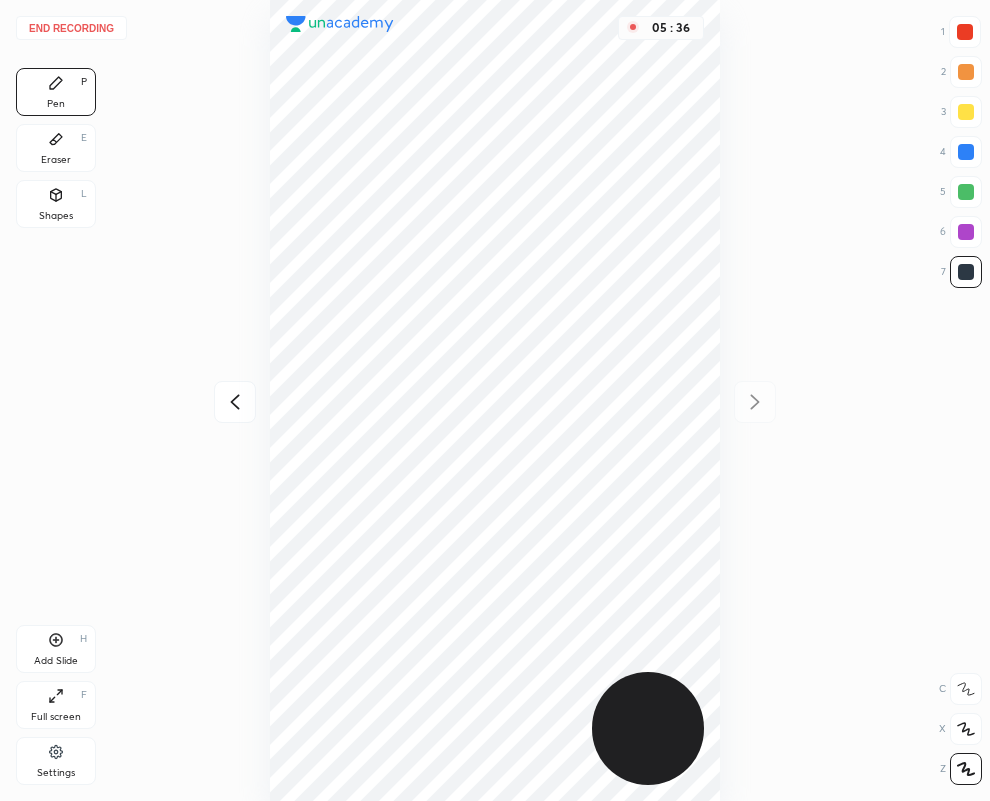 click on "05 : 36" at bounding box center [495, 400] 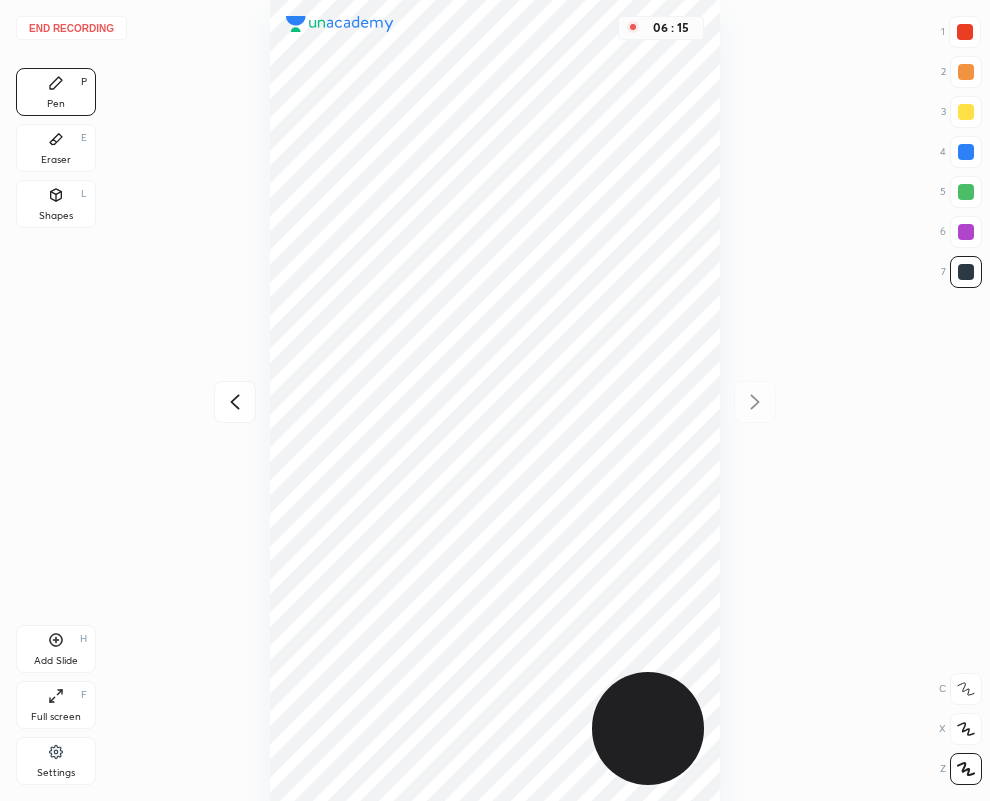 click on "End recording" at bounding box center [71, 28] 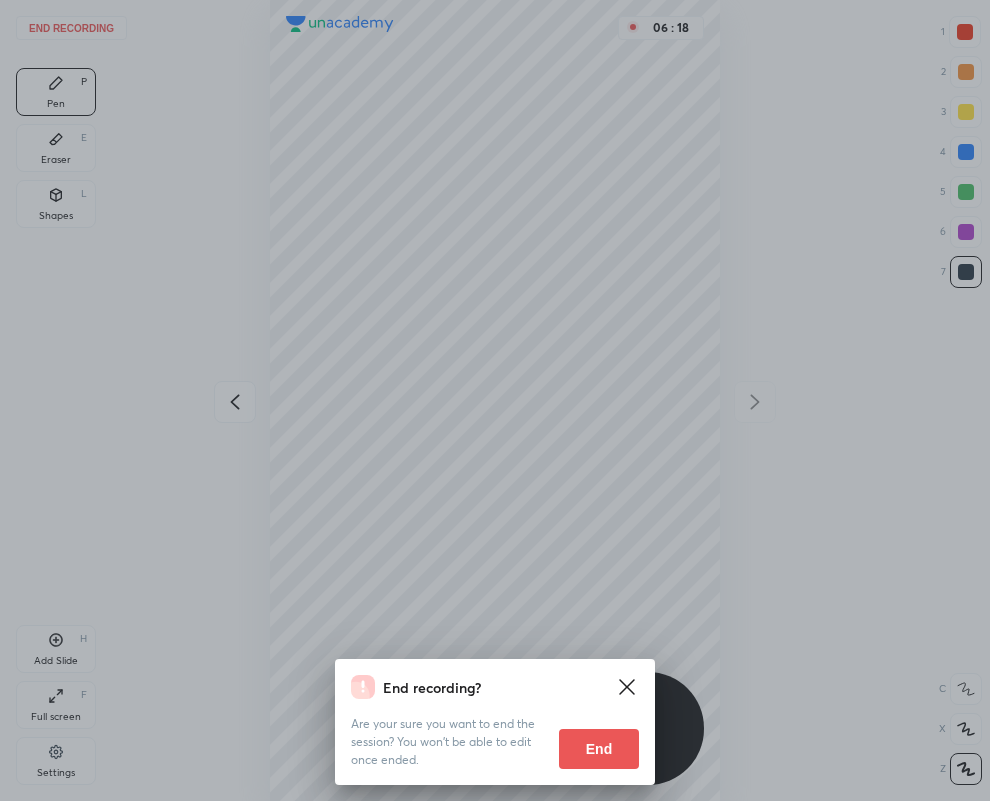 drag, startPoint x: 571, startPoint y: 746, endPoint x: 24, endPoint y: 763, distance: 547.2641 